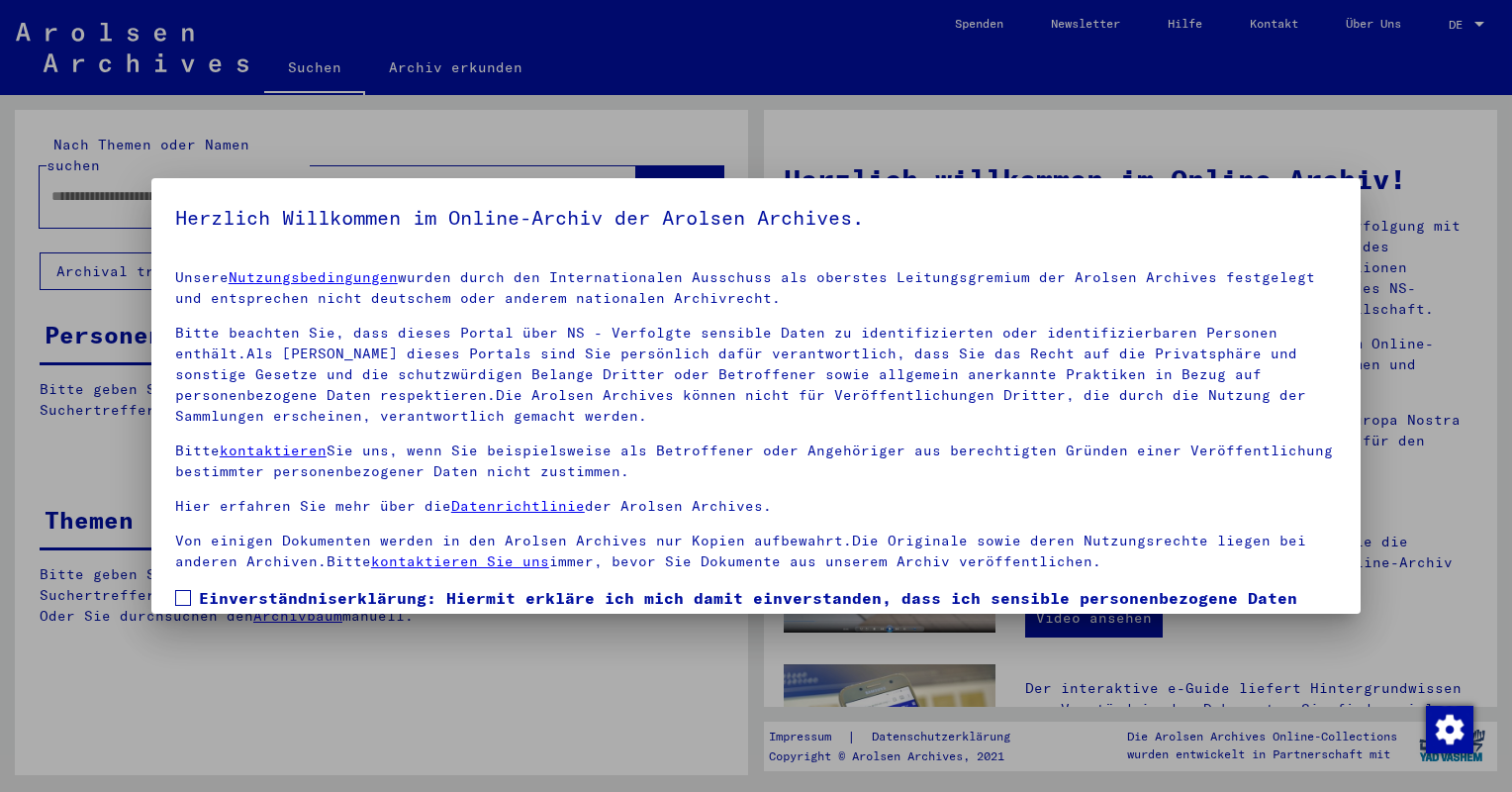 scroll, scrollTop: 0, scrollLeft: 0, axis: both 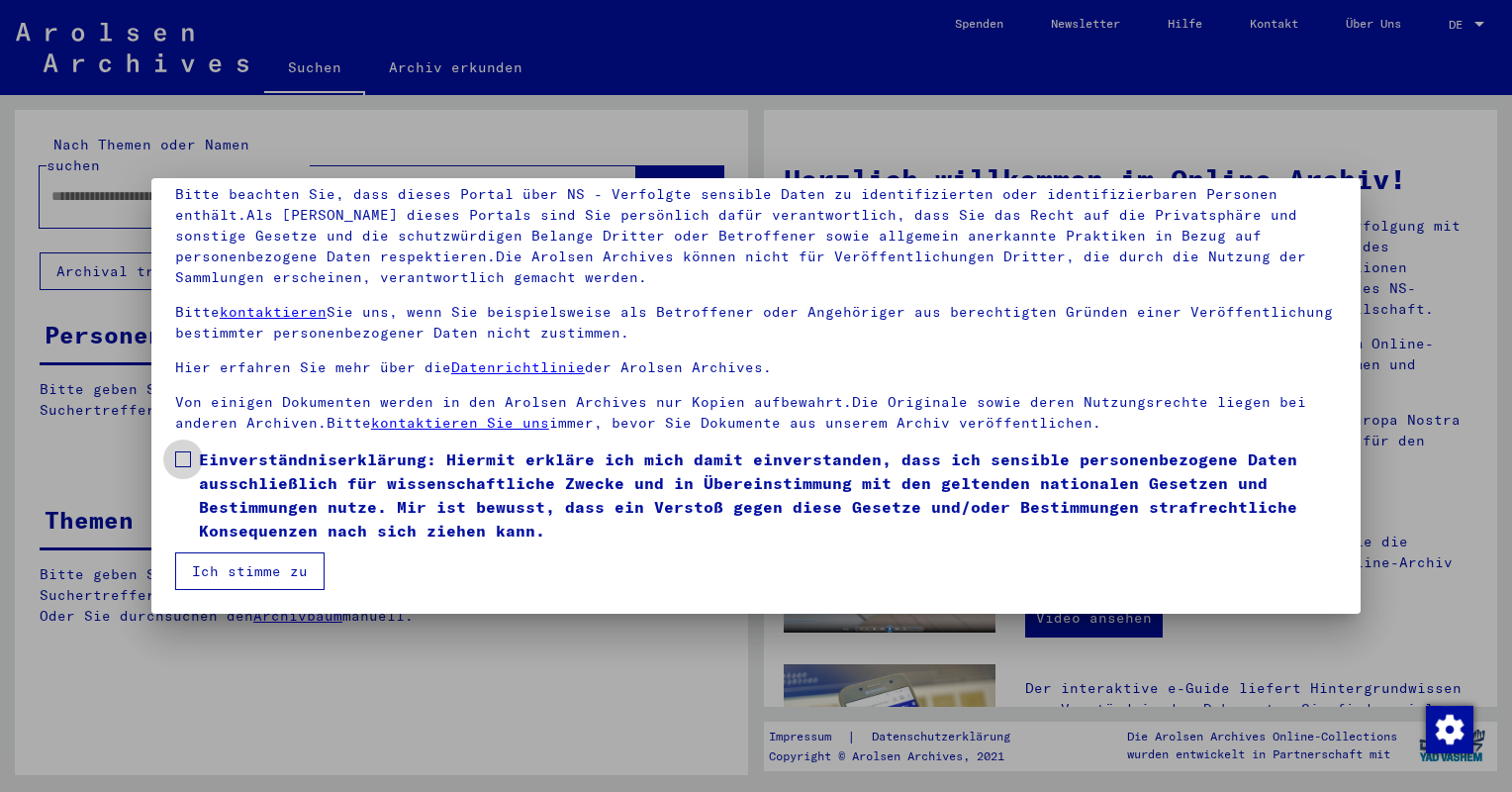 click on "Einverständniserklärung: Hiermit erkläre ich mich damit einverstanden, dass ich sensible personenbezogene Daten ausschließlich für wissenschaftliche Zwecke und in Übereinstimmung mit den geltenden nationalen Gesetzen und Bestimmungen nutze. Mir ist bewusst, dass ein Verstoß gegen diese Gesetze und/oder Bestimmungen strafrechtliche Konsequenzen nach sich ziehen kann." at bounding box center [768, 495] 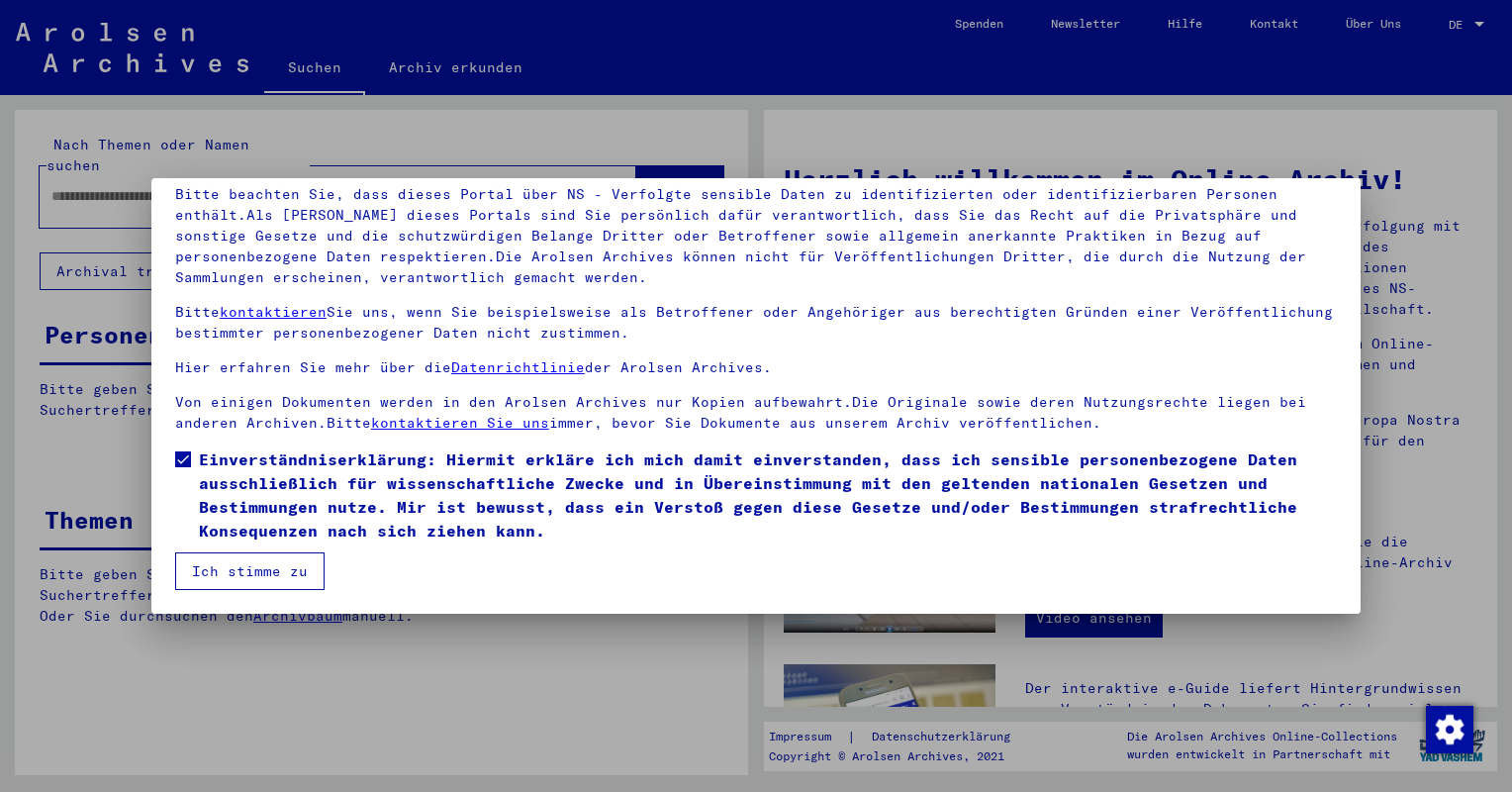 click on "Ich stimme zu" at bounding box center [249, 571] 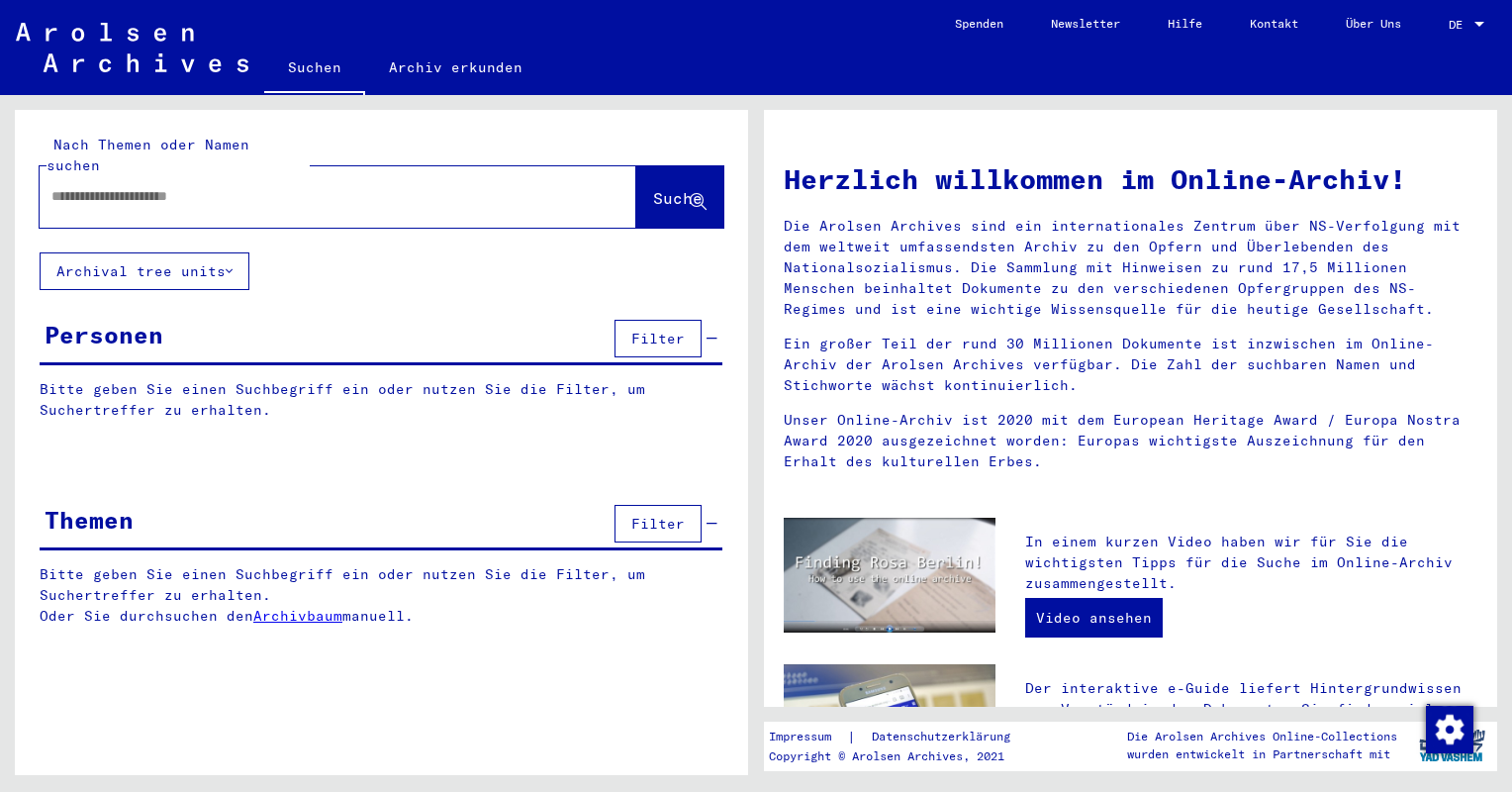 click 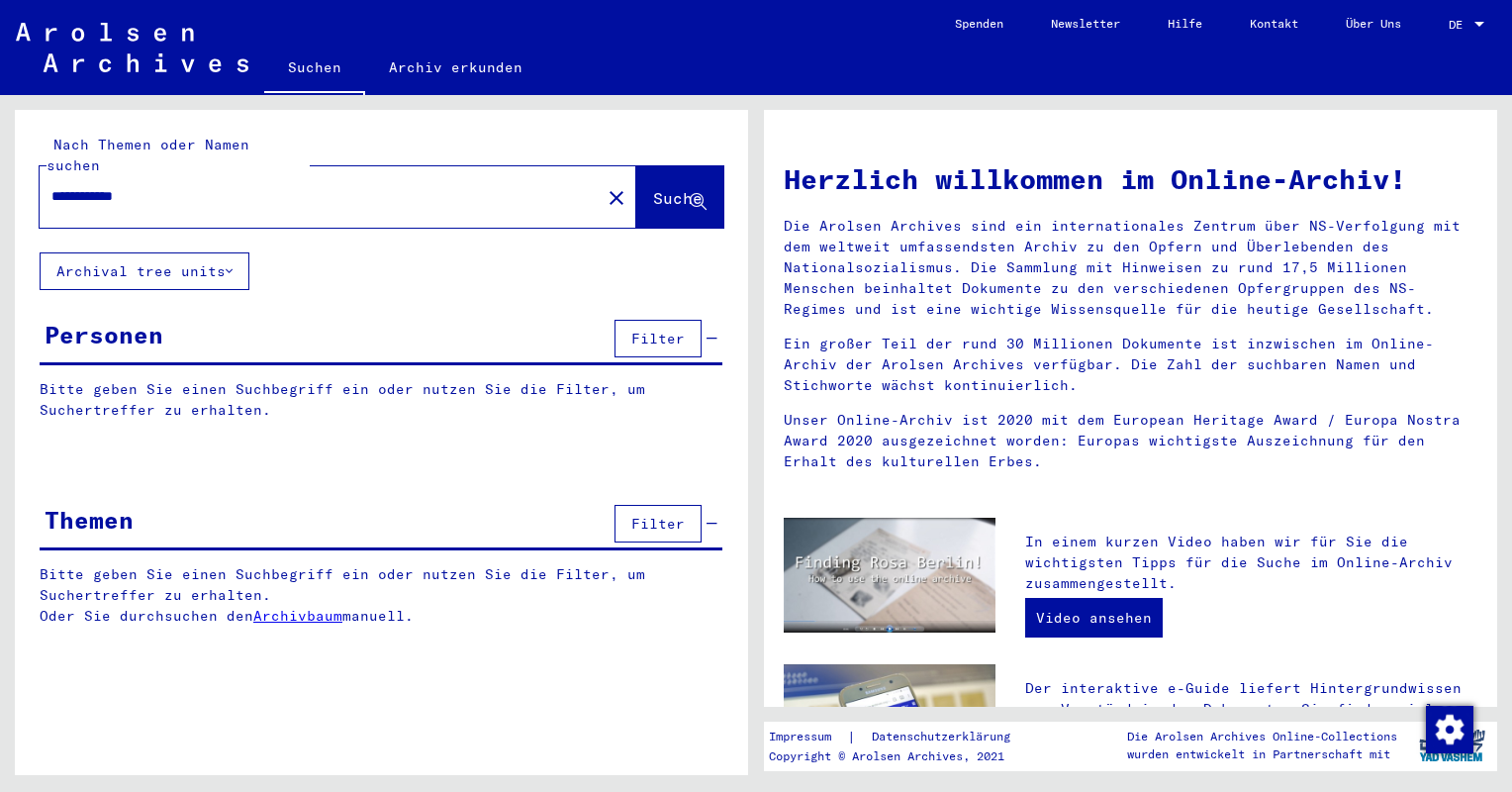 type on "**********" 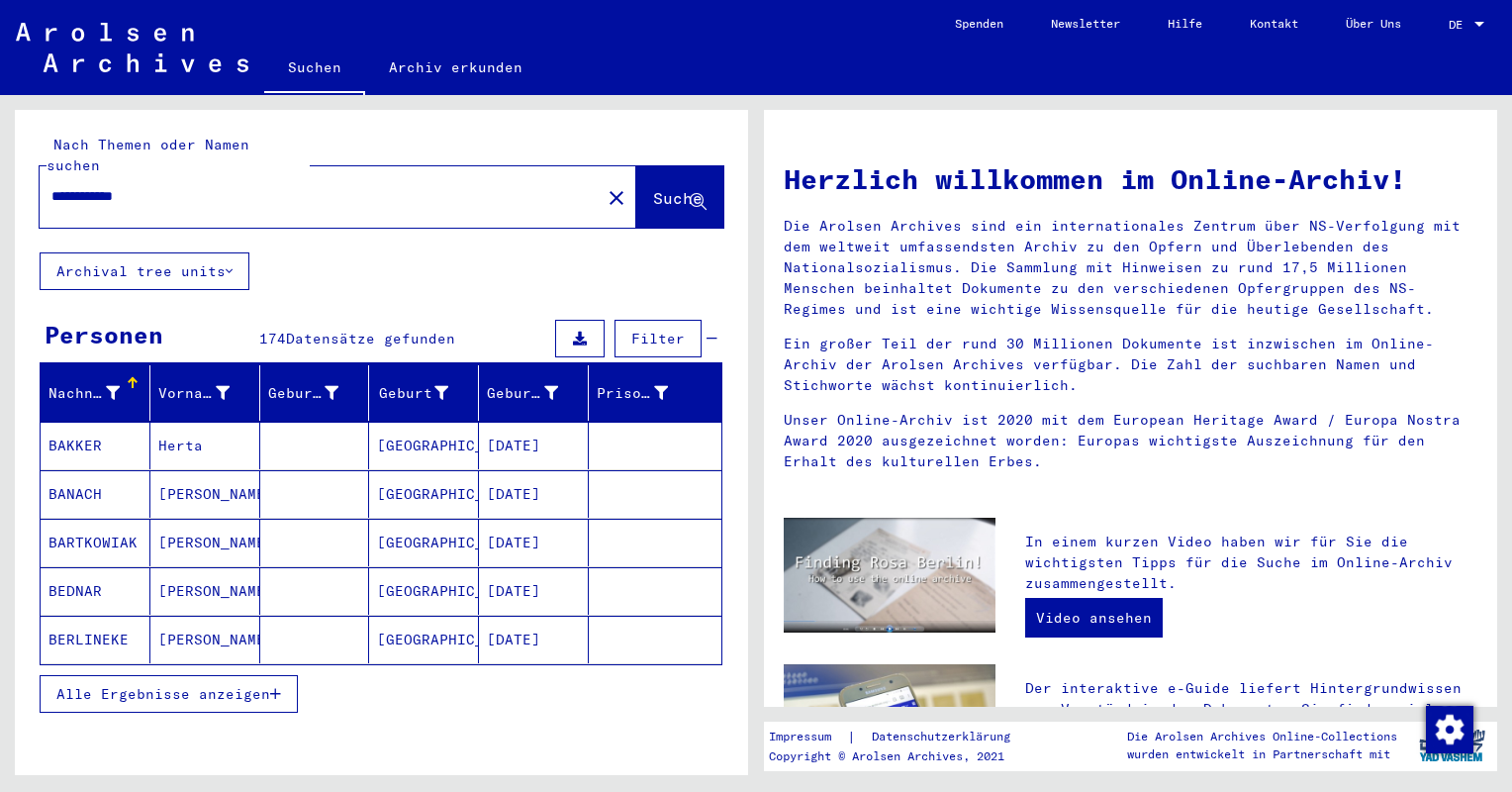 click on "[GEOGRAPHIC_DATA]" at bounding box center [424, 494] 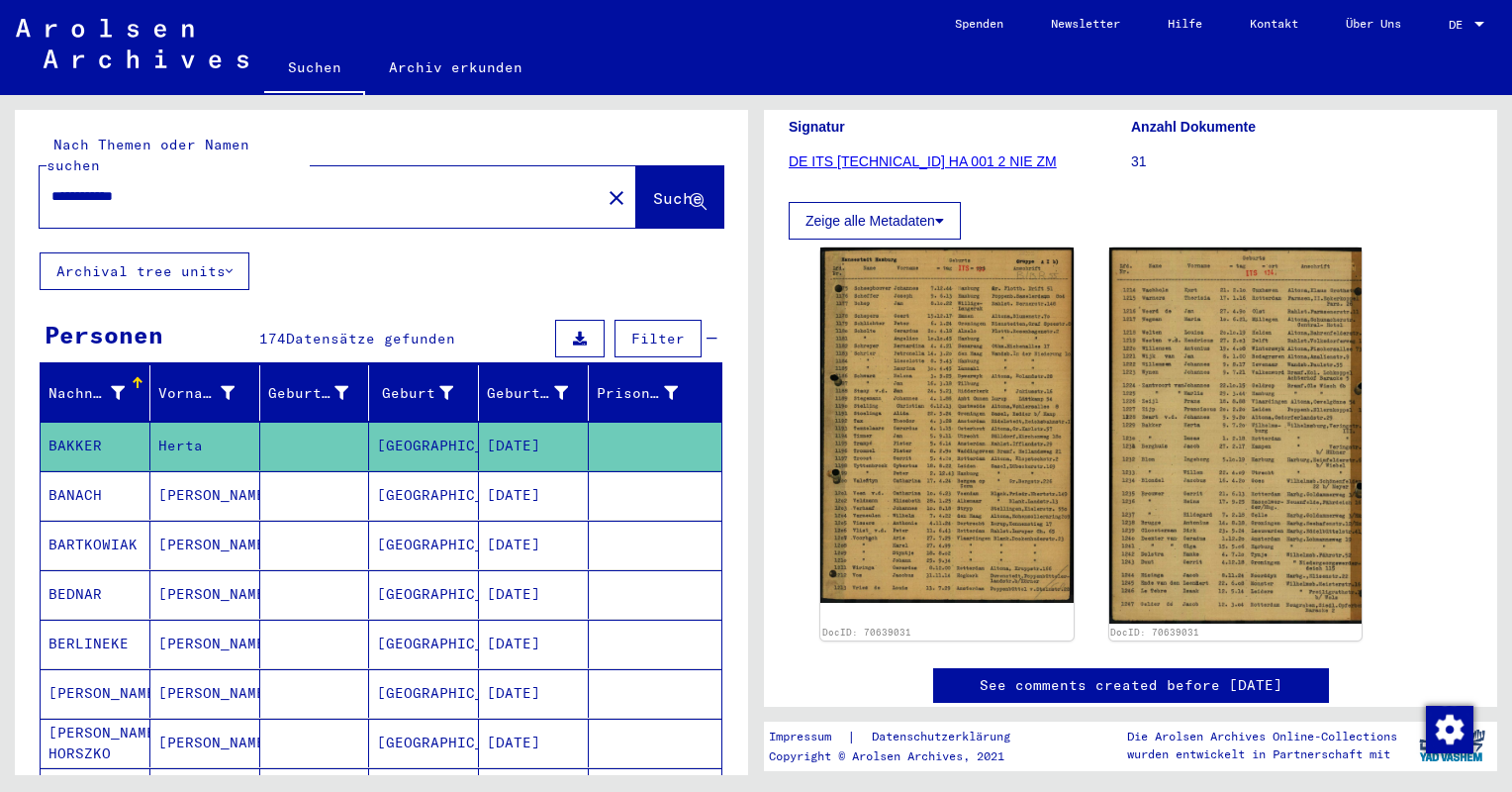 scroll, scrollTop: 297, scrollLeft: 0, axis: vertical 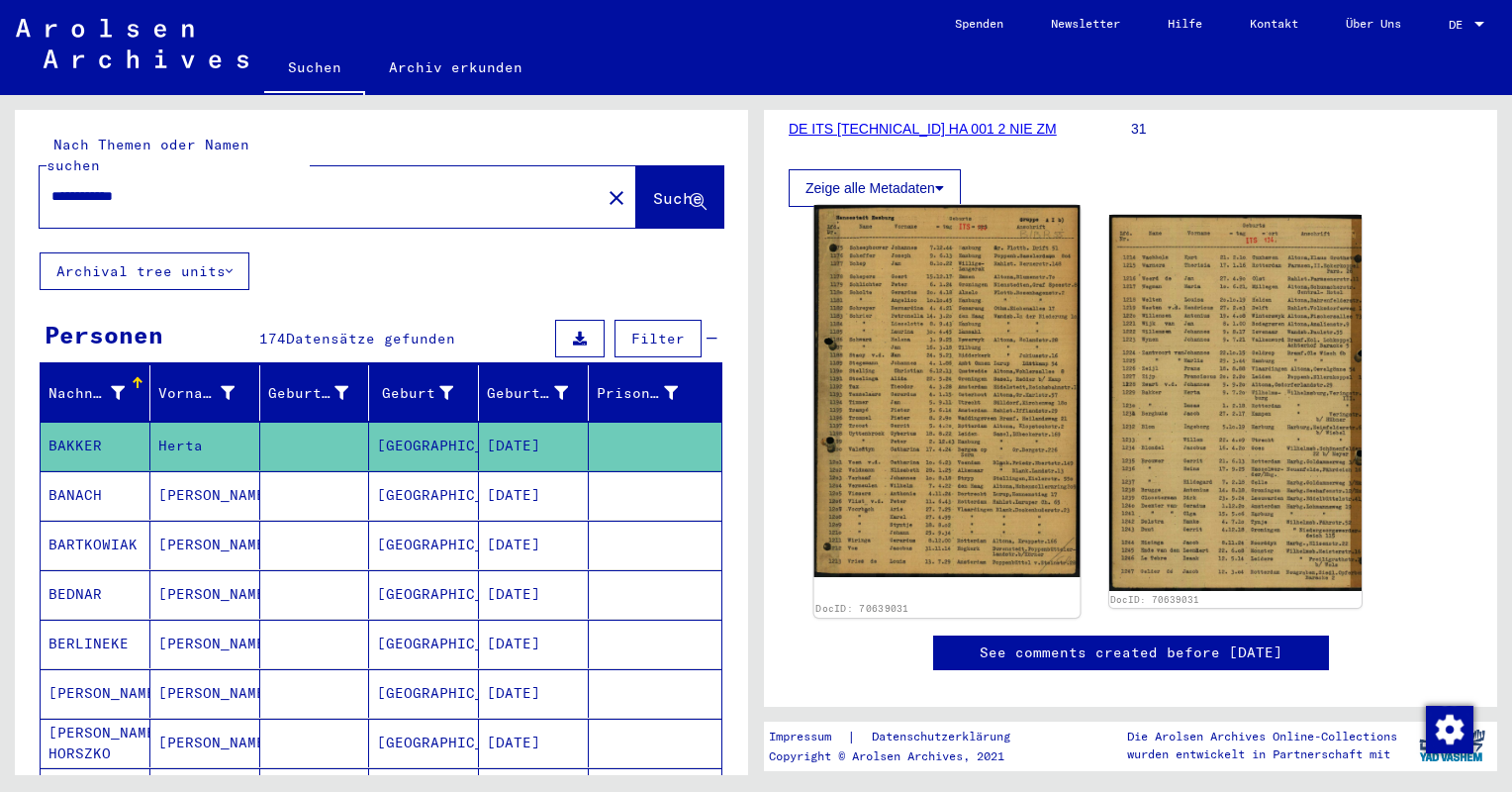 click 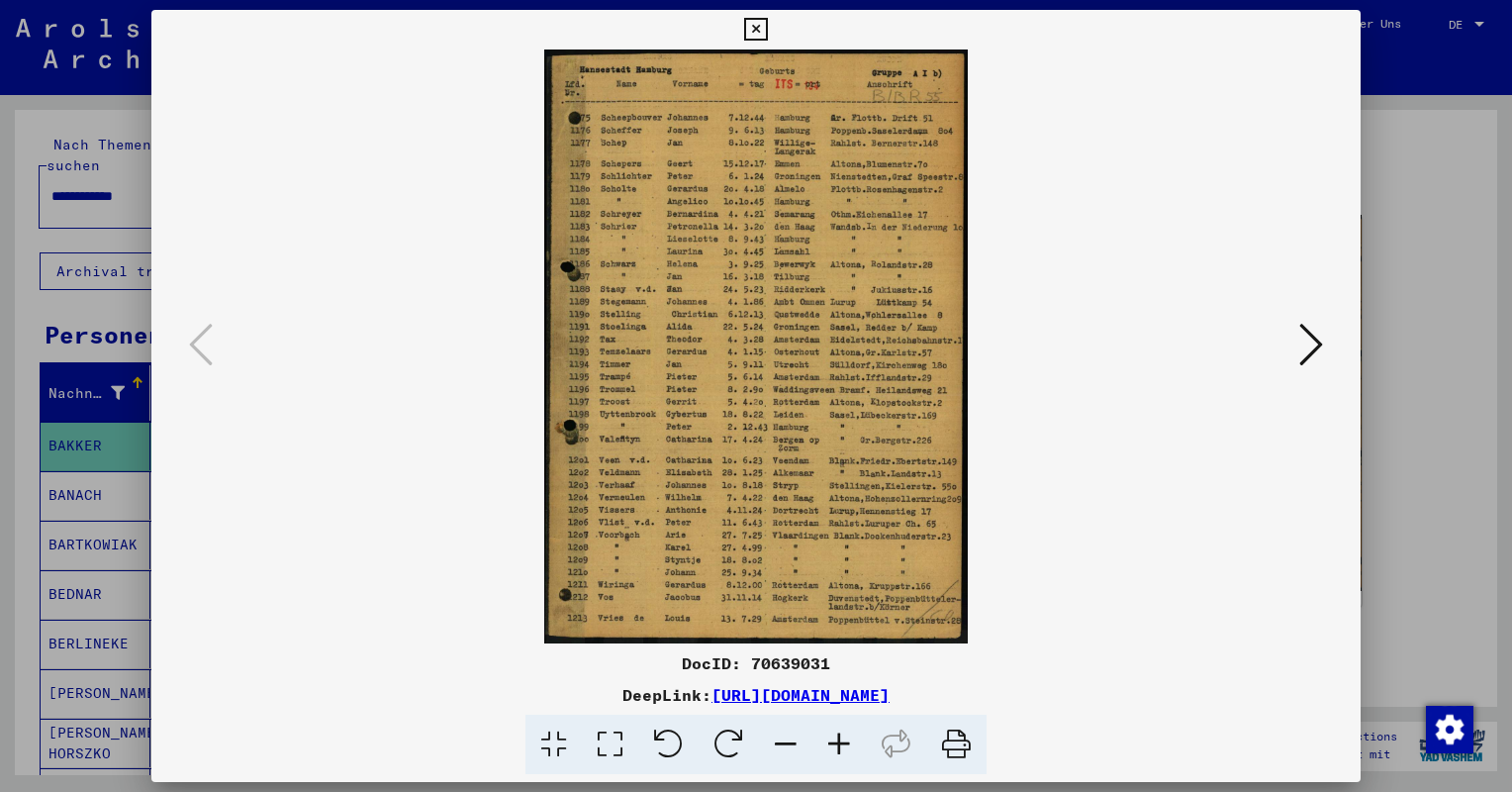 click at bounding box center (756, 396) 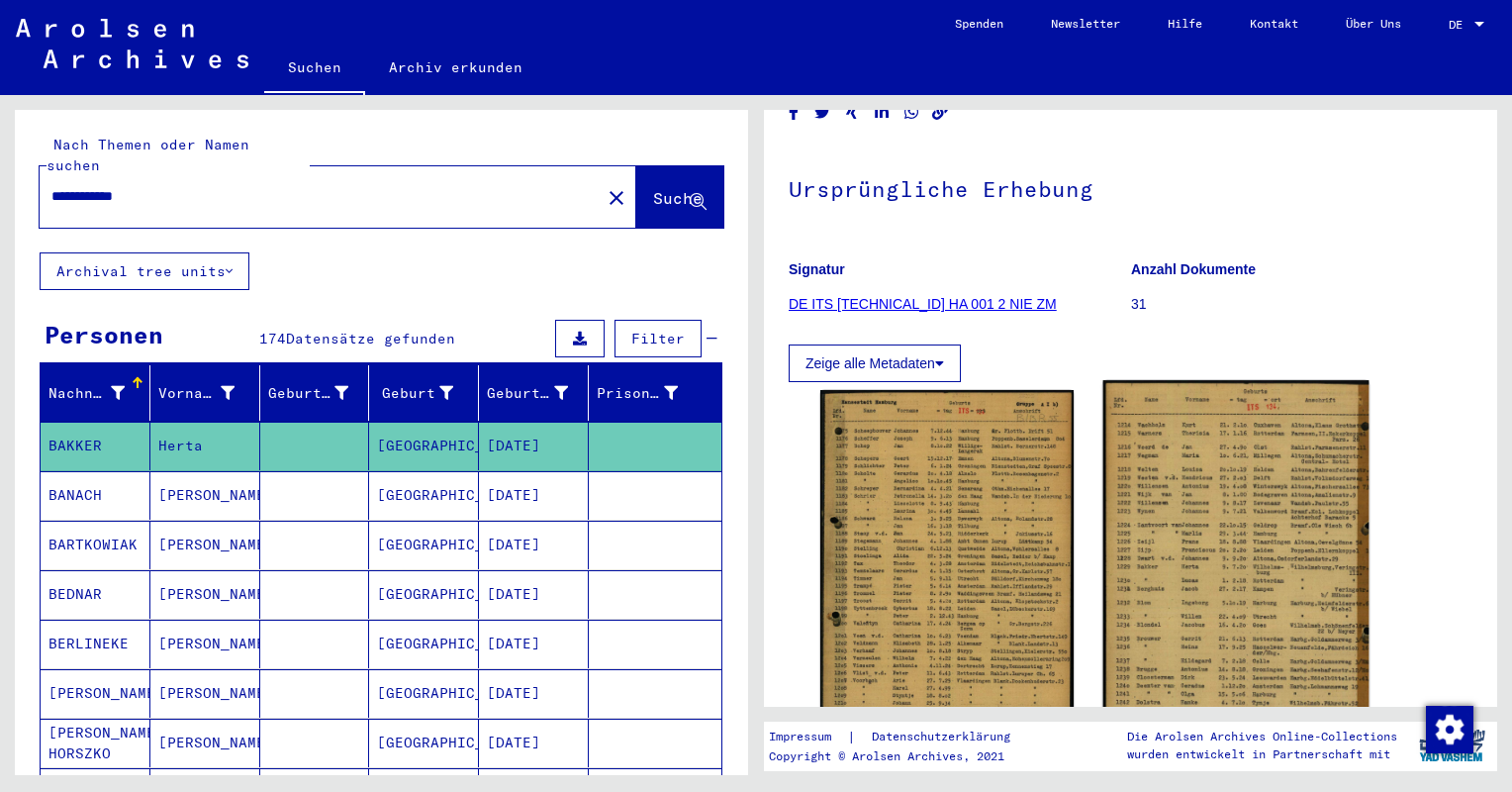 scroll, scrollTop: 0, scrollLeft: 0, axis: both 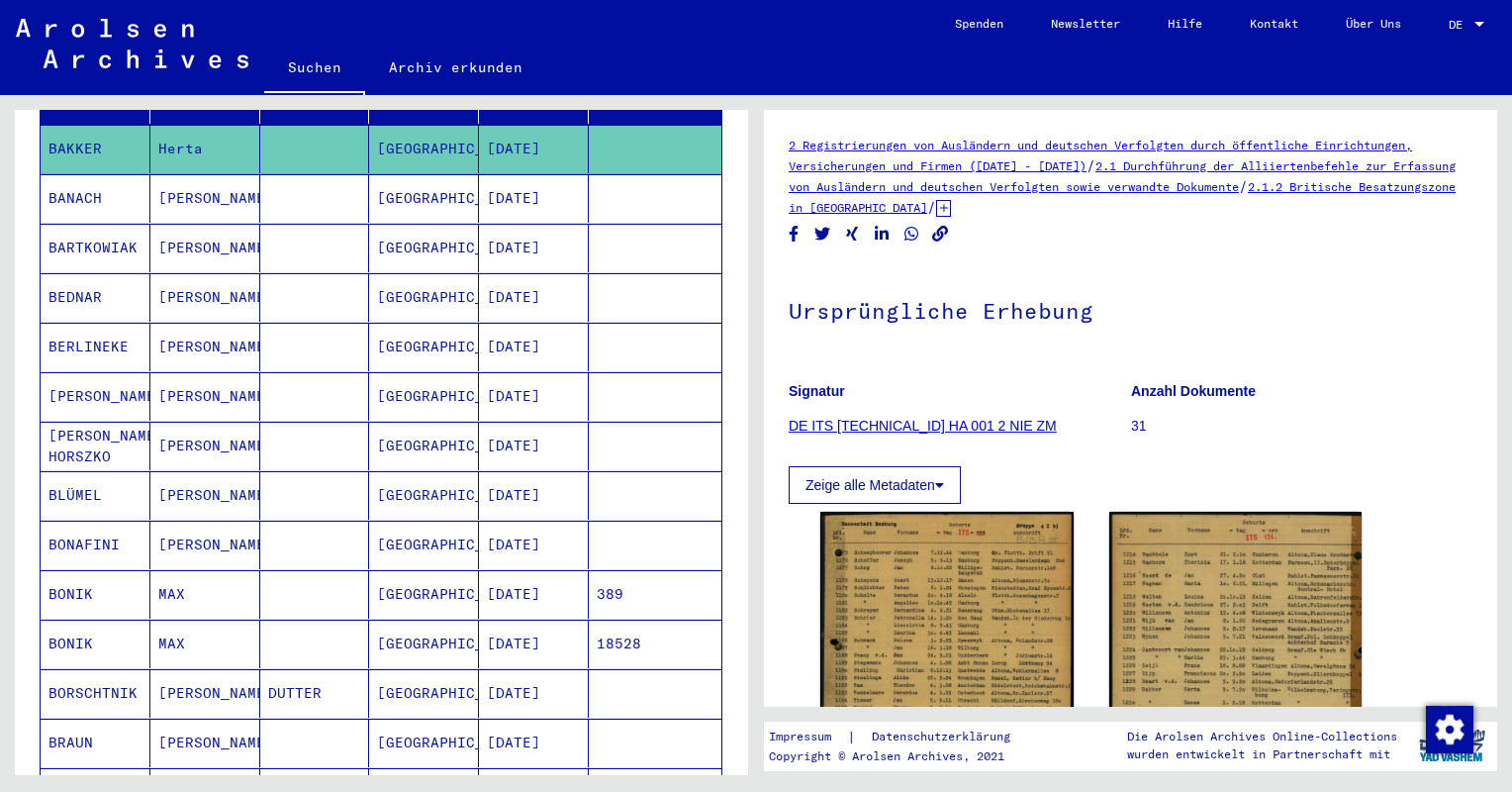 click on "BEDNAR" at bounding box center (95, 346) 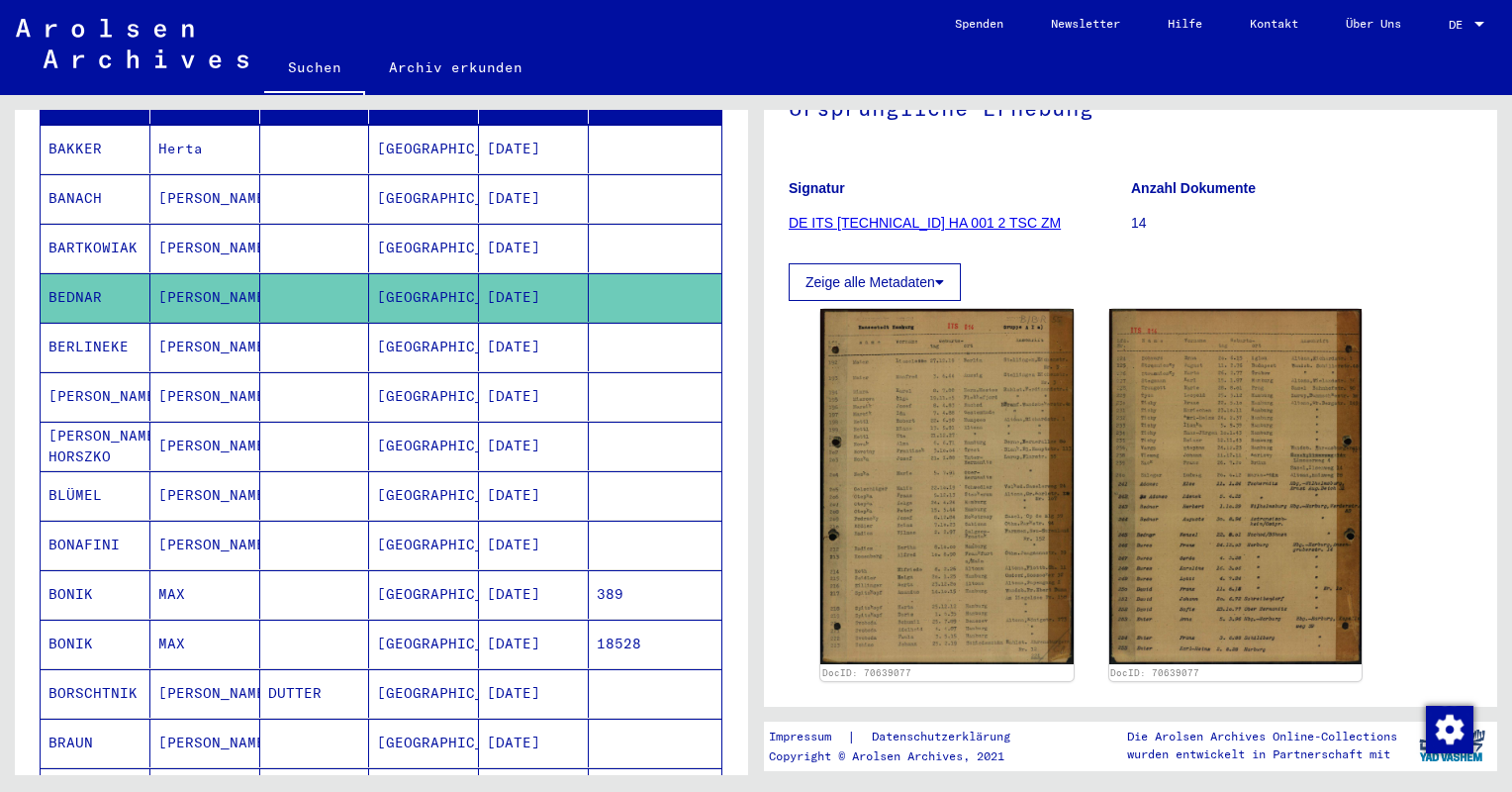 scroll, scrollTop: 297, scrollLeft: 0, axis: vertical 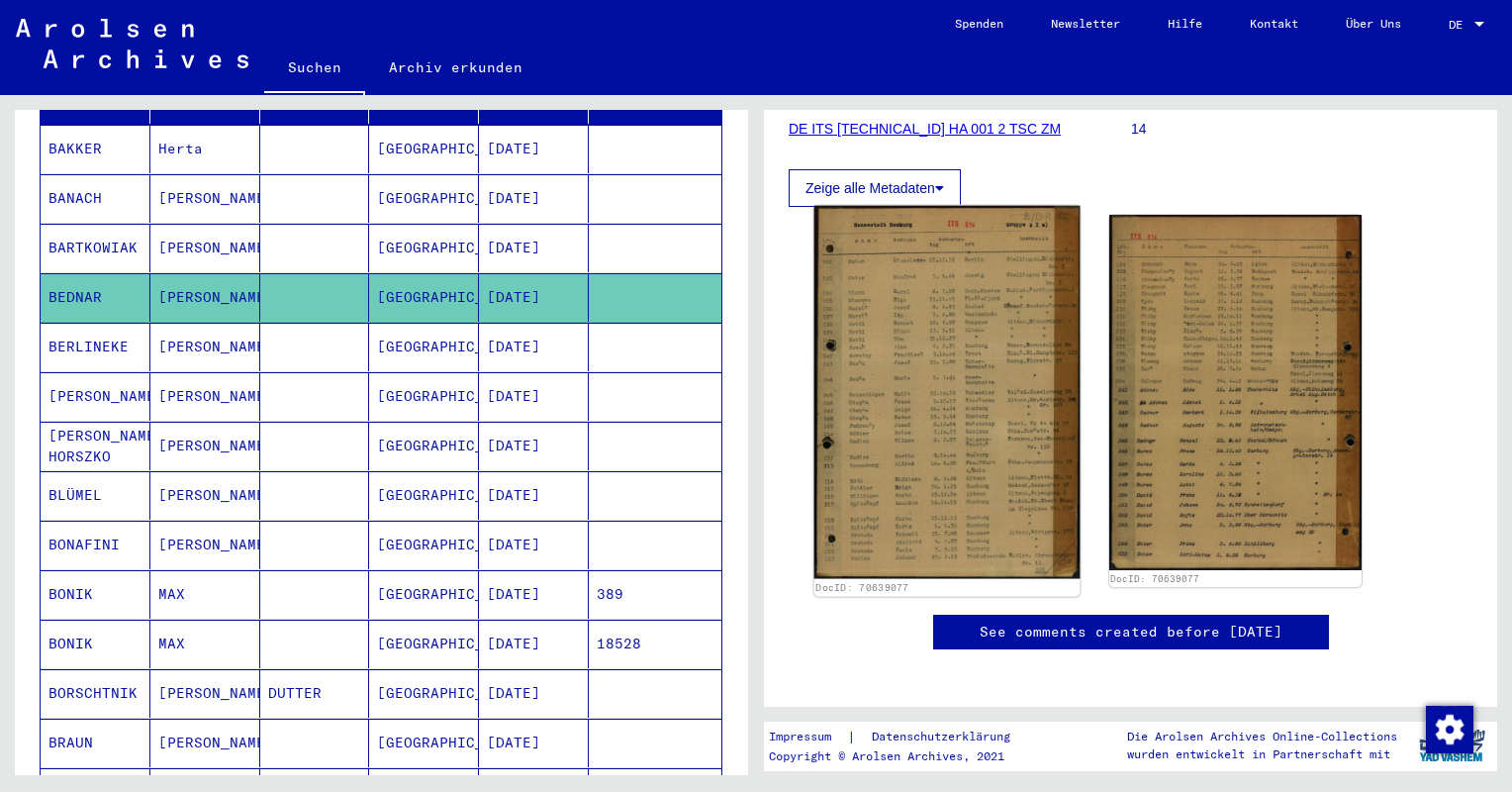 click 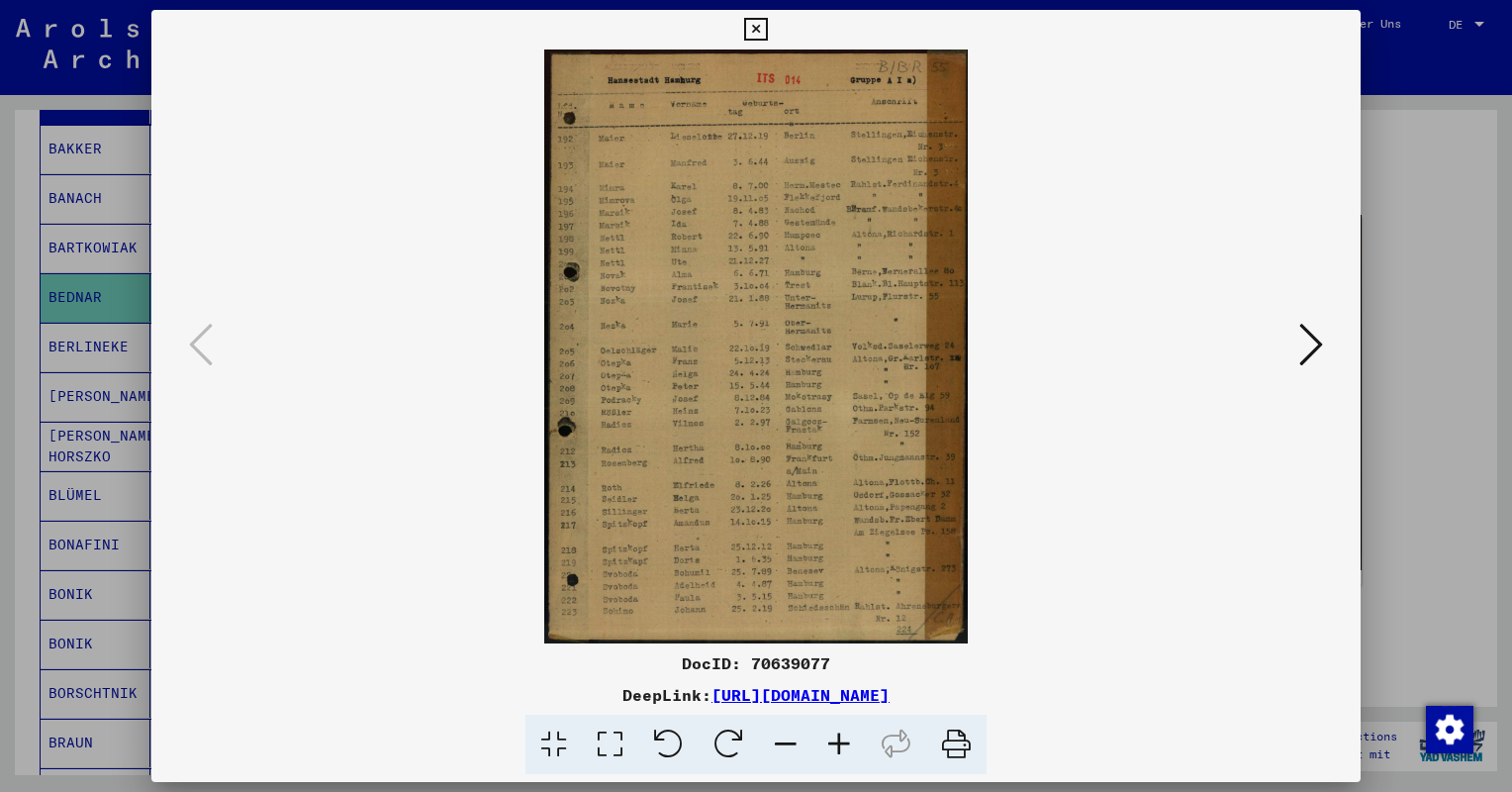 click at bounding box center [756, 396] 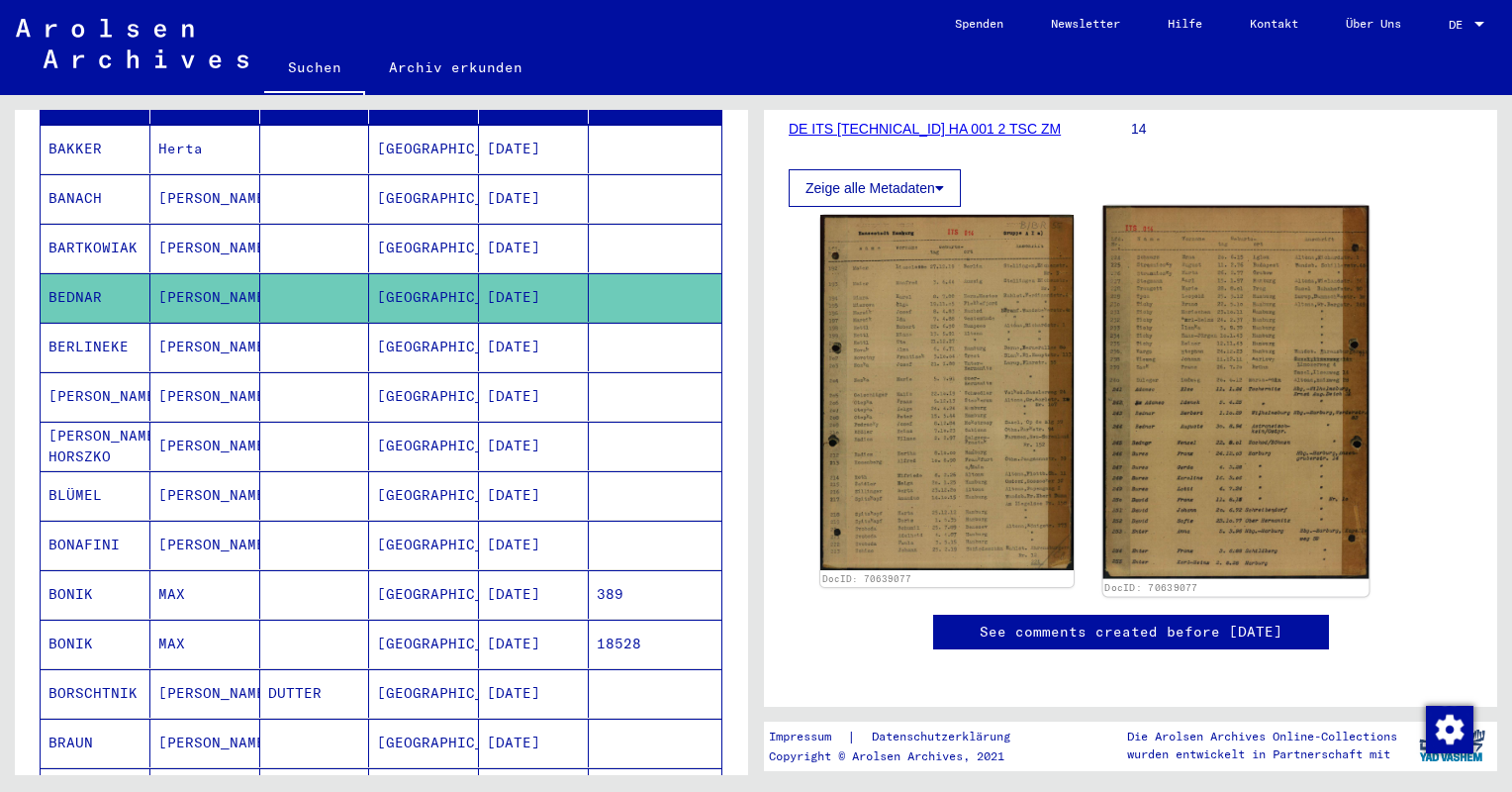 click 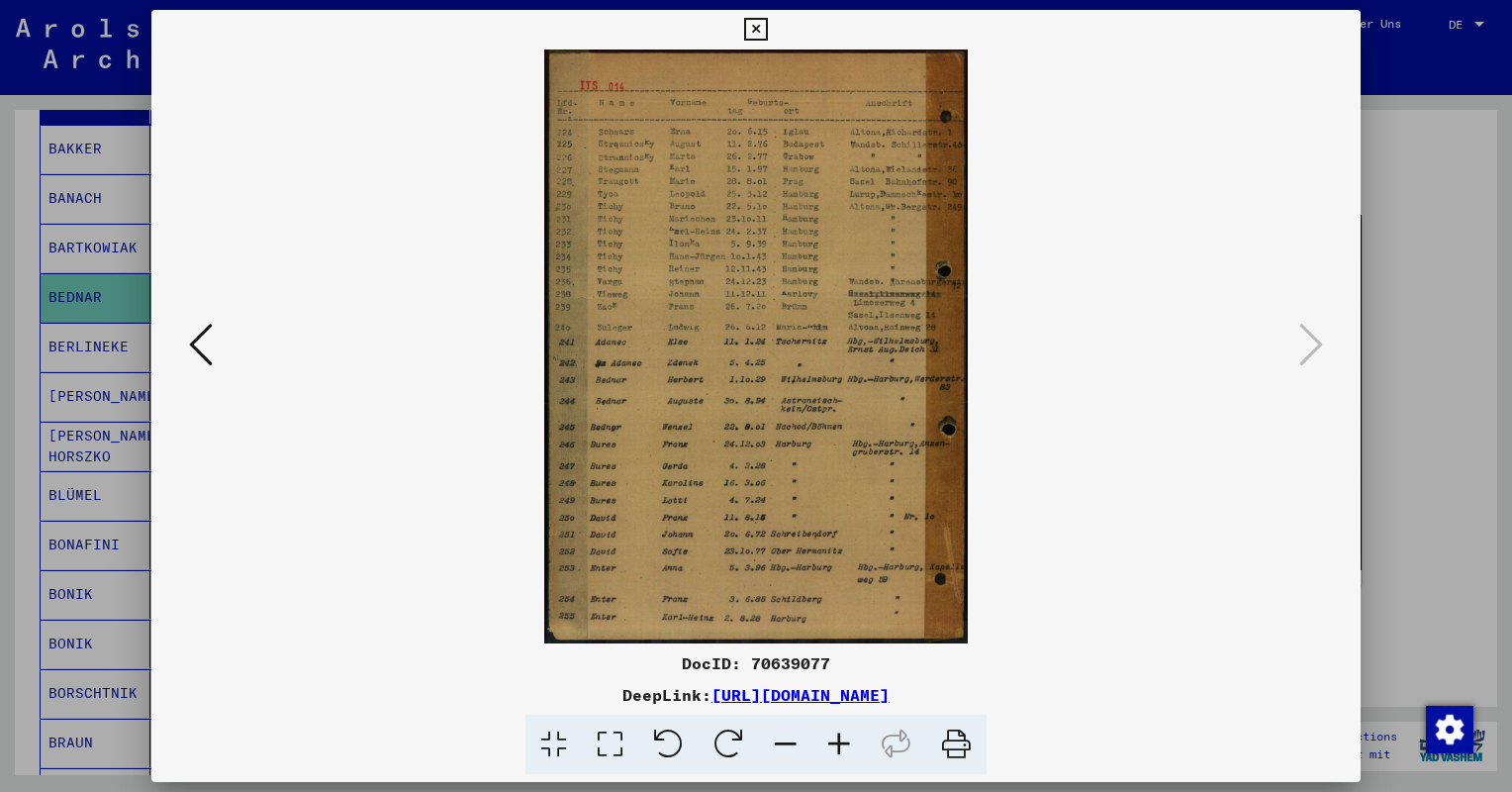 click at bounding box center [756, 396] 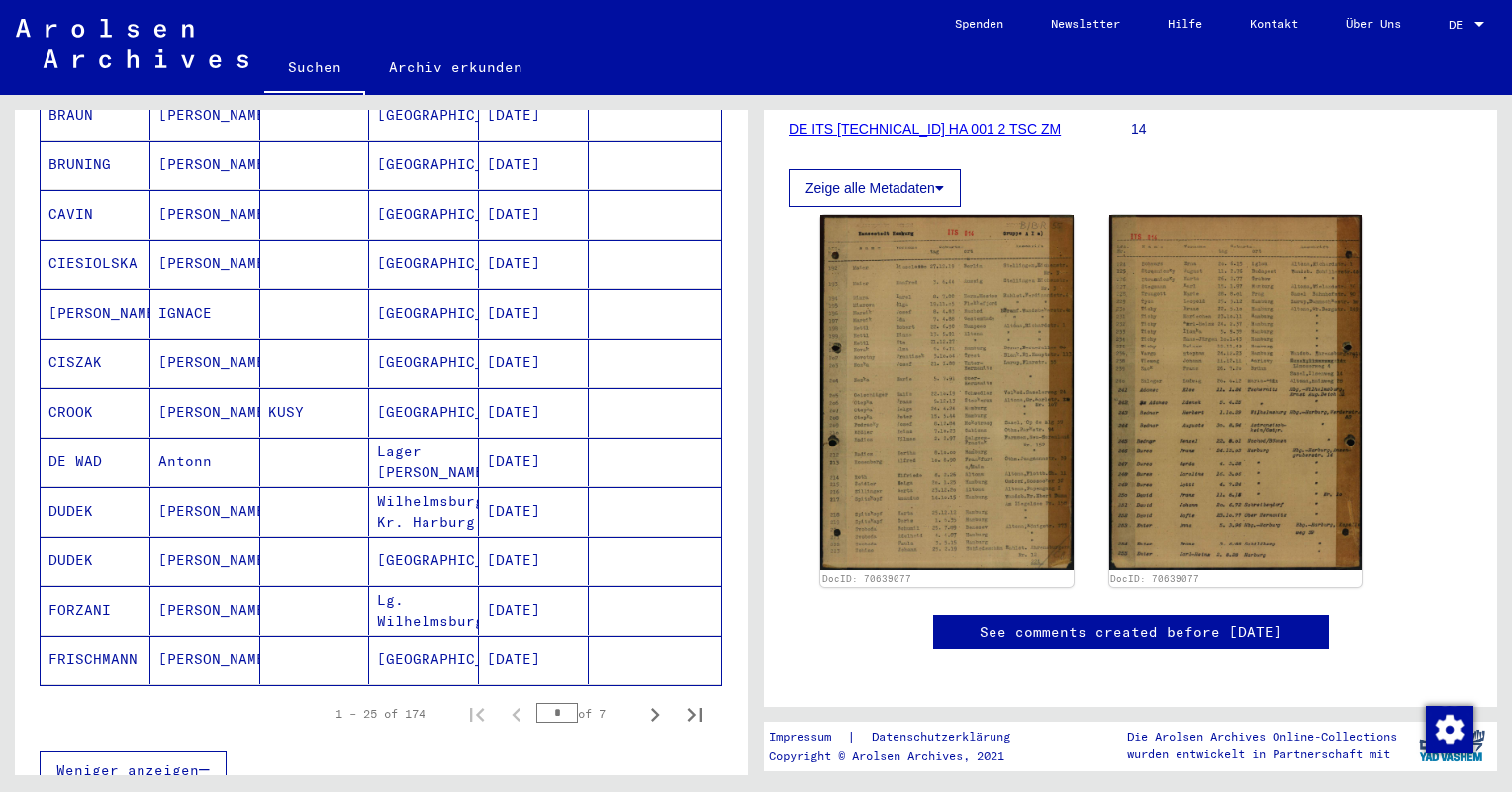 scroll, scrollTop: 1089, scrollLeft: 0, axis: vertical 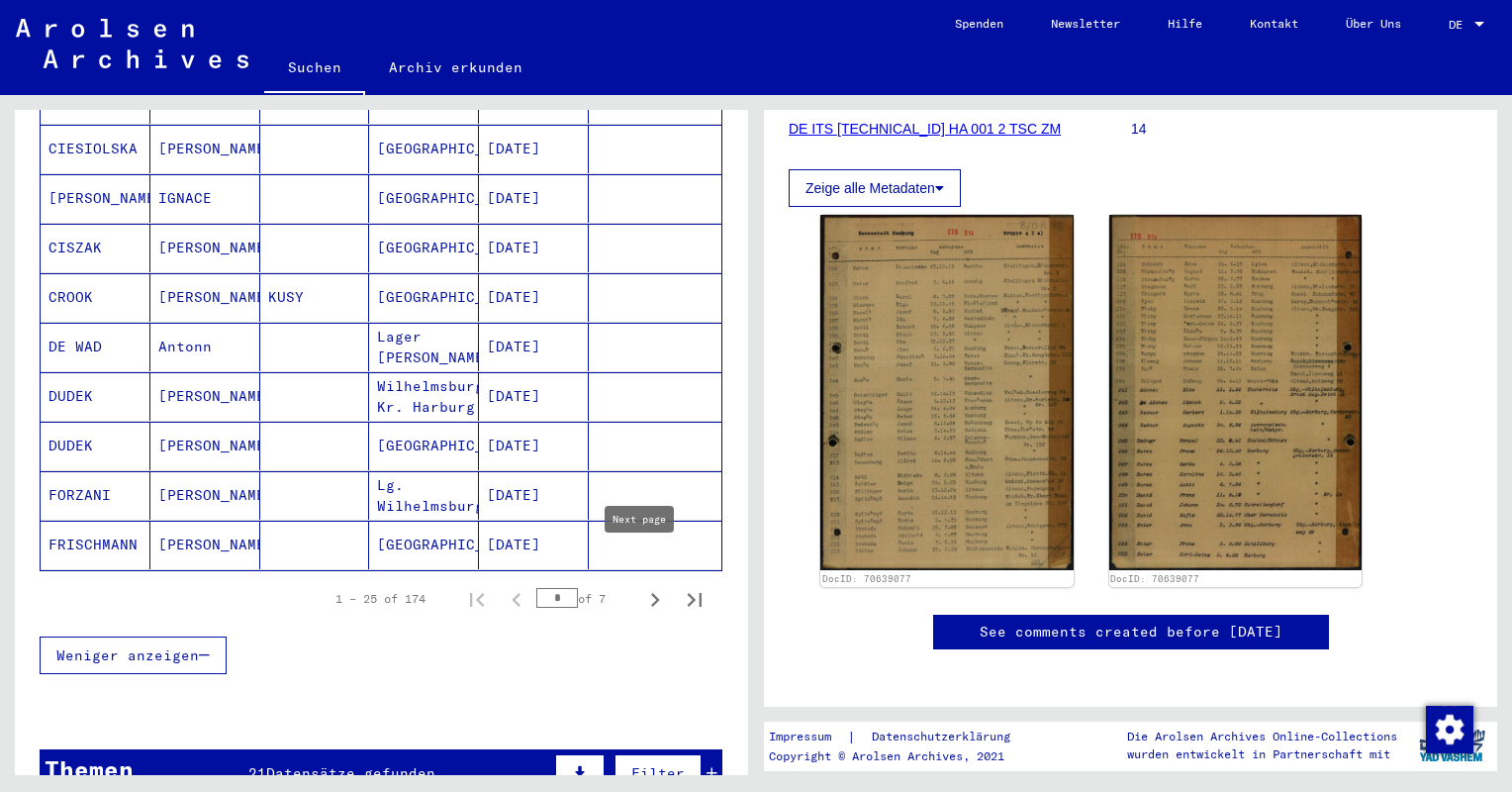 click 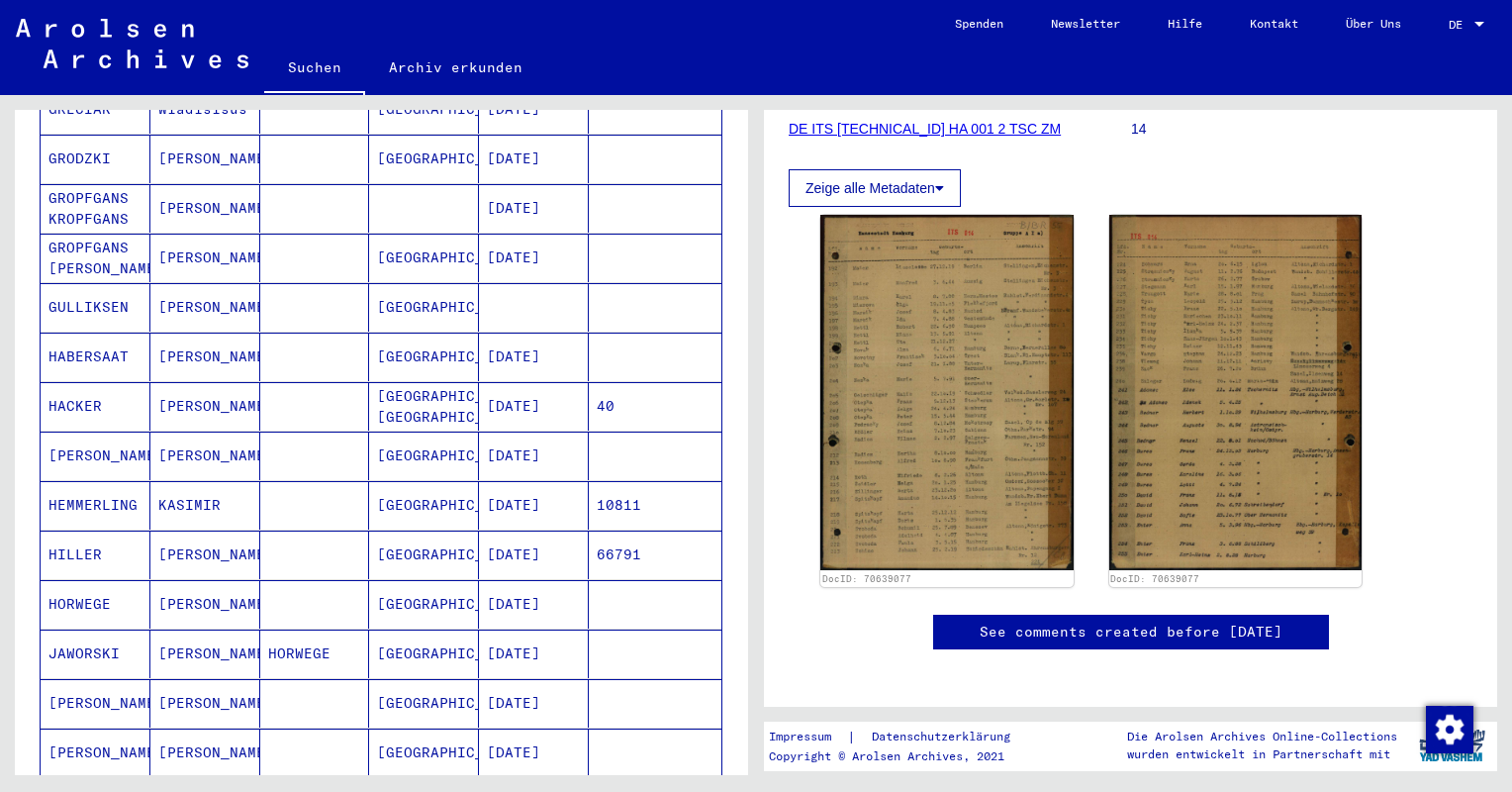 scroll, scrollTop: 693, scrollLeft: 0, axis: vertical 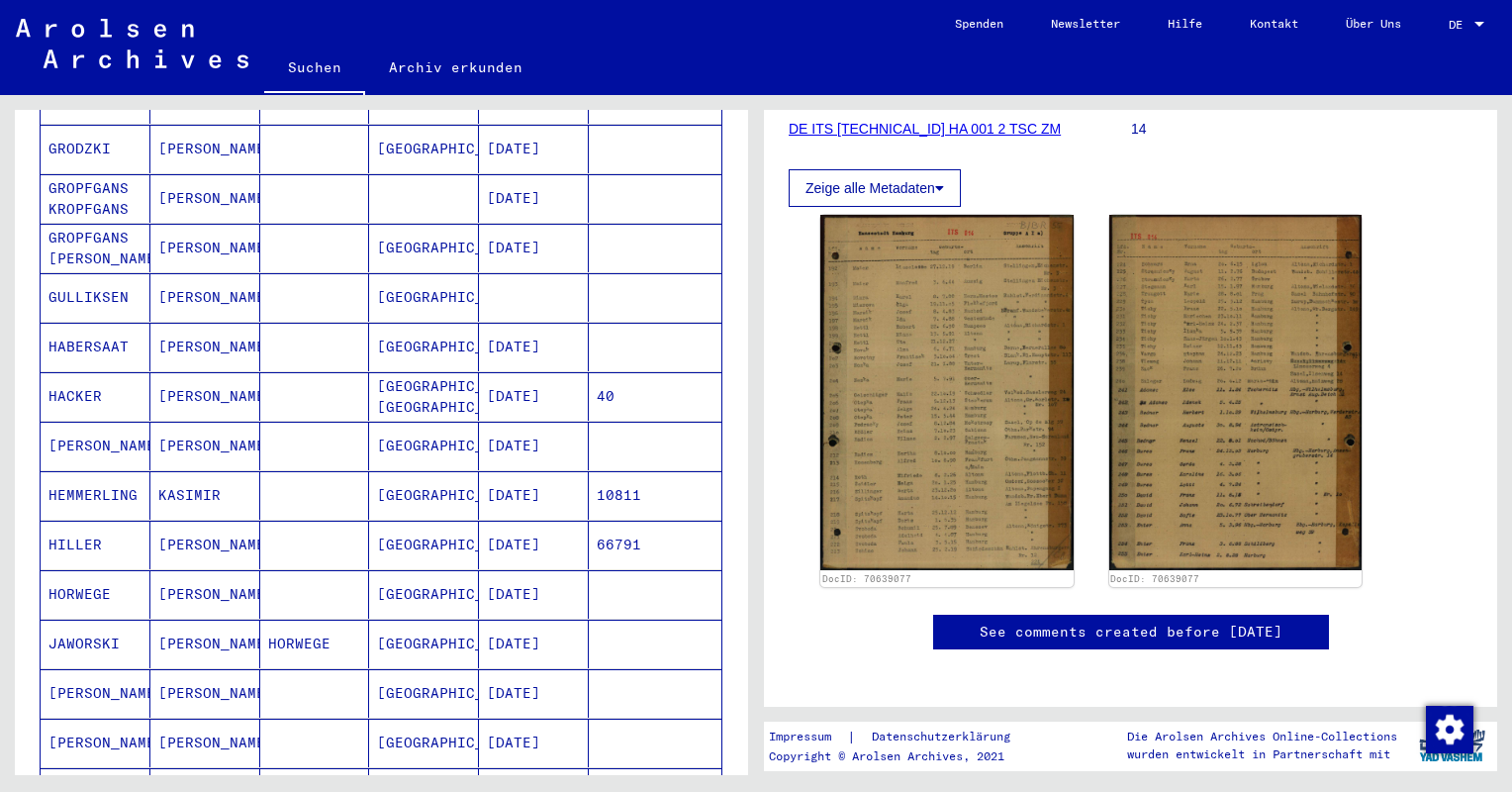 click on "GROPFGANS [PERSON_NAME]" at bounding box center [95, 297] 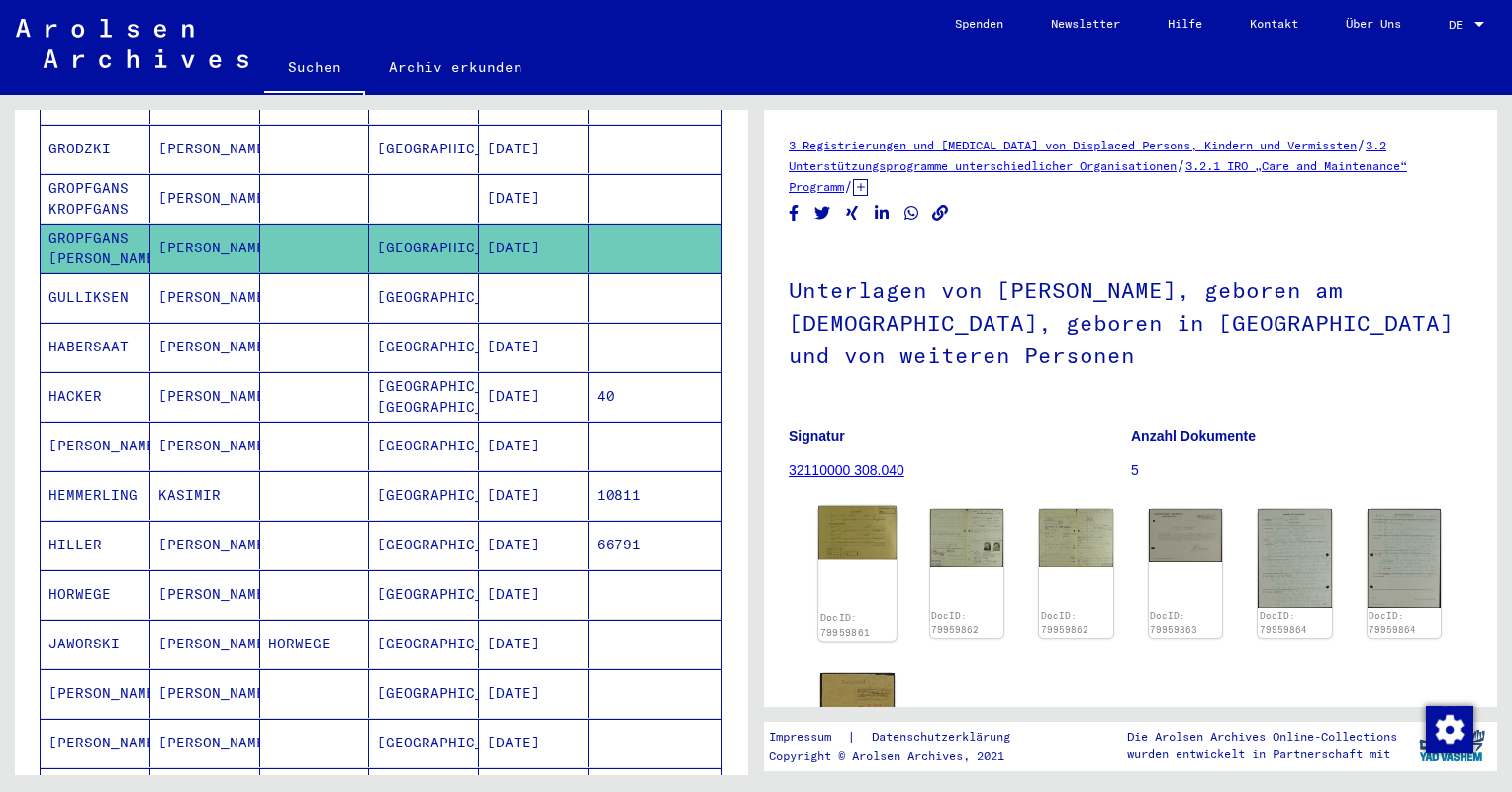 click 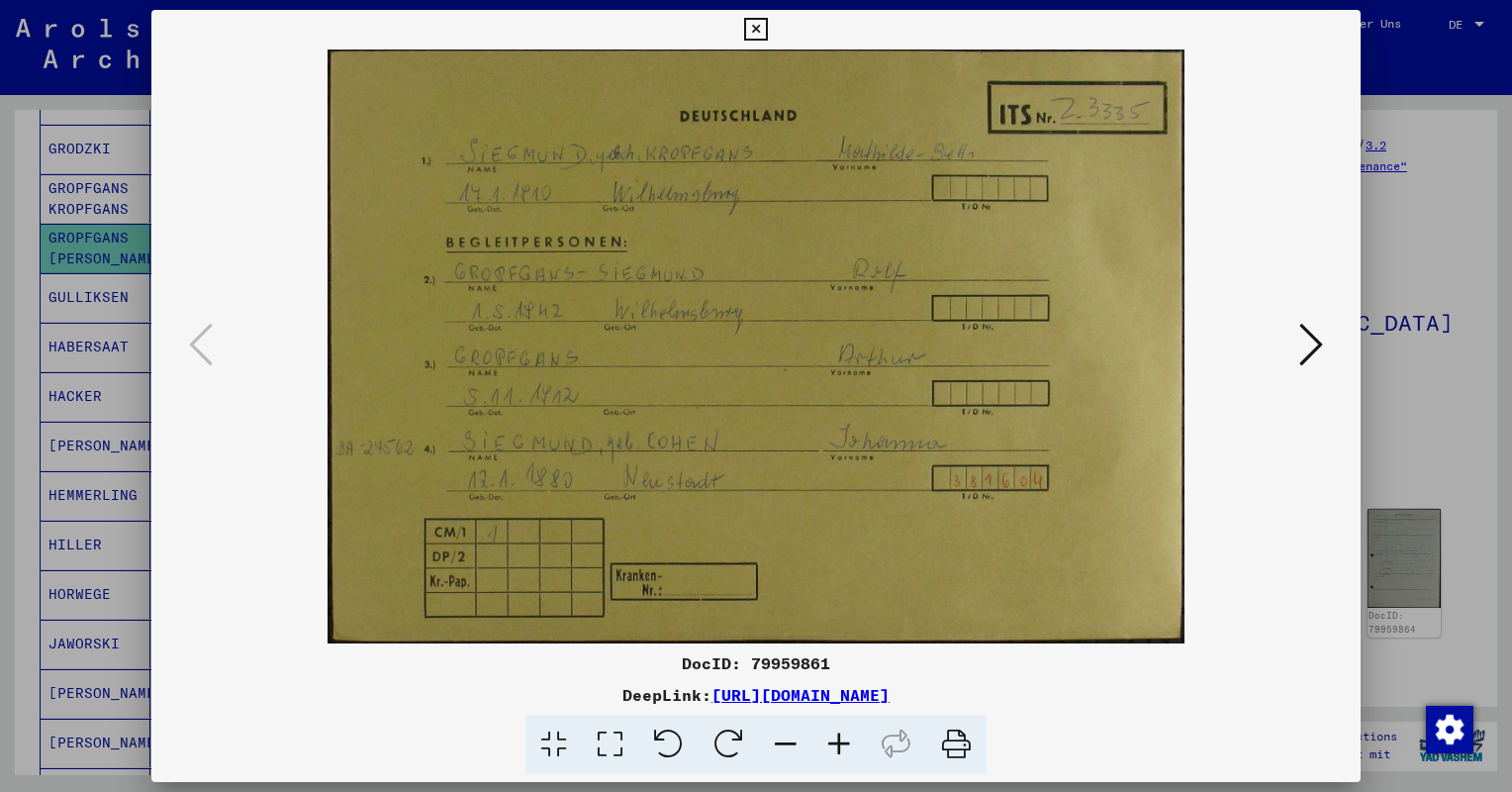 click at bounding box center [1311, 345] 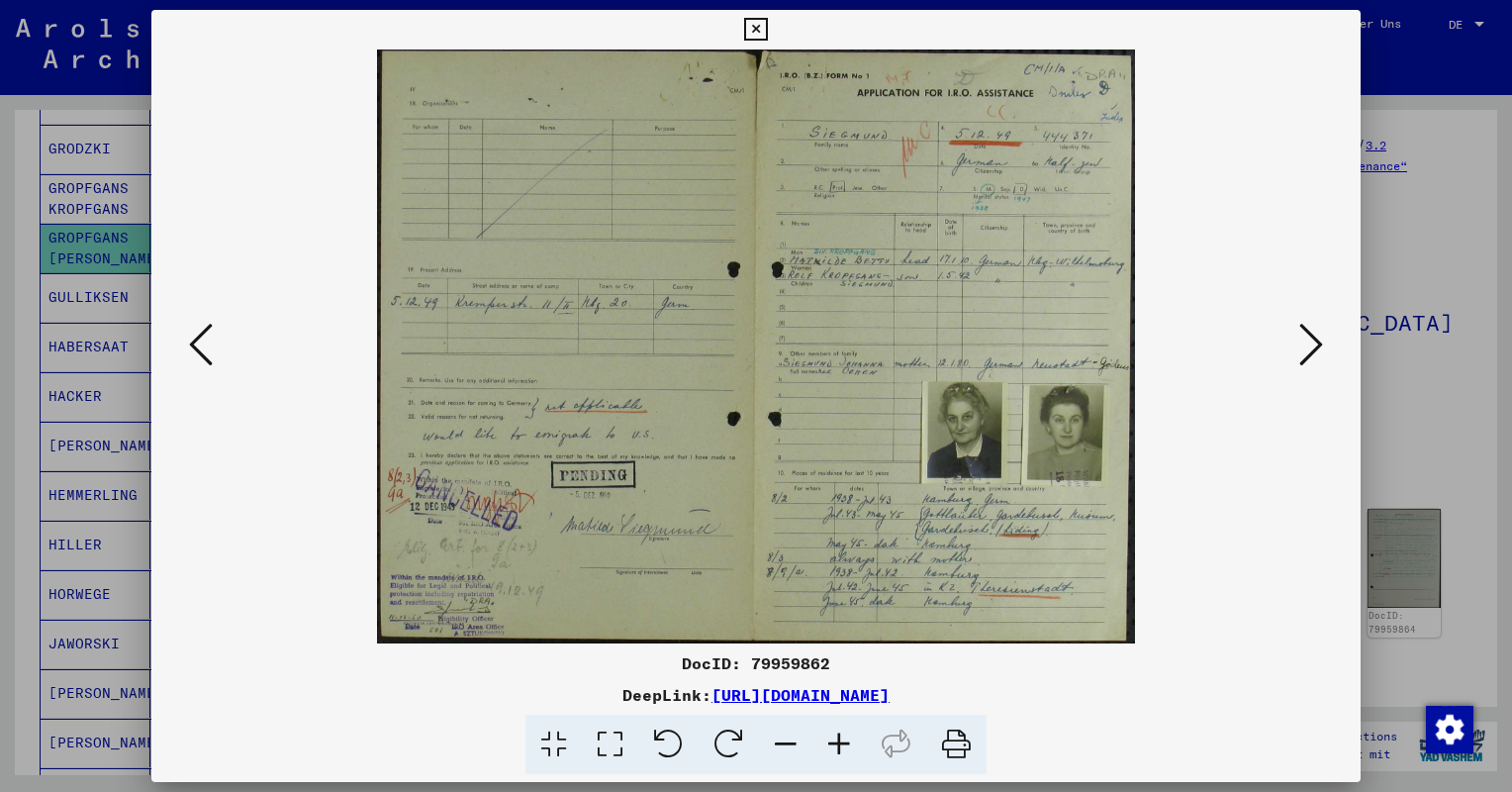 click at bounding box center [839, 744] 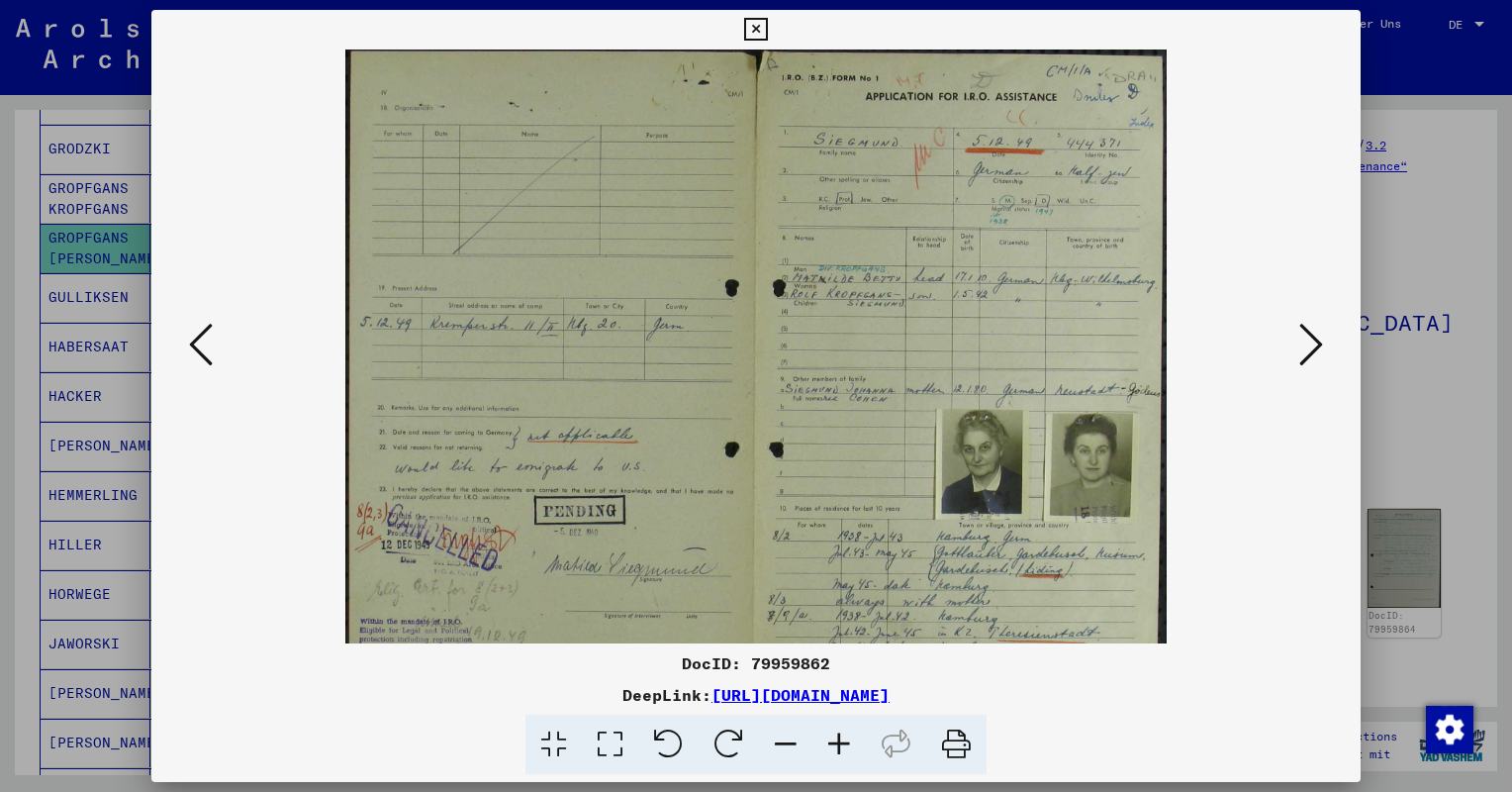 click at bounding box center [839, 744] 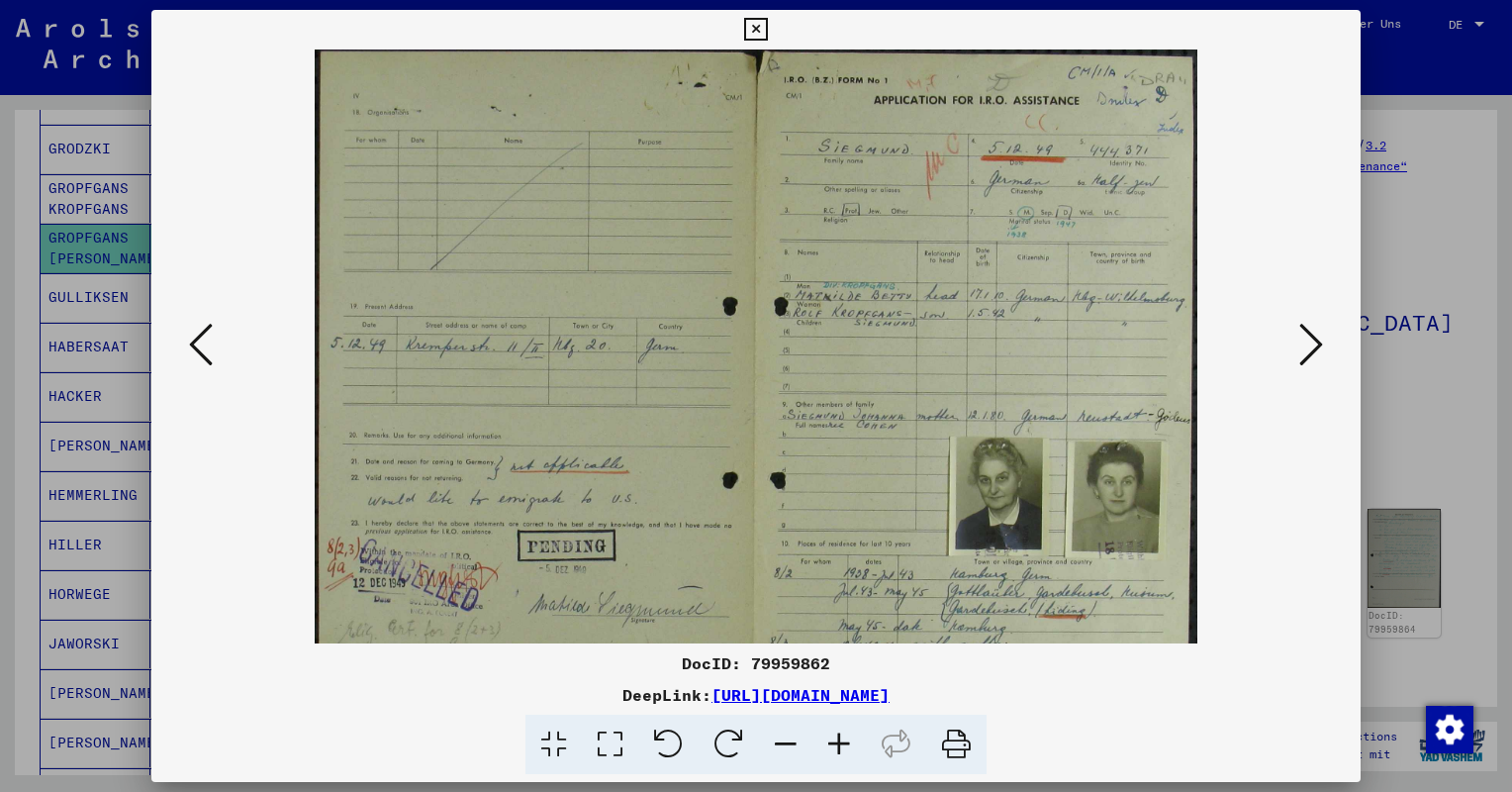 click at bounding box center (839, 744) 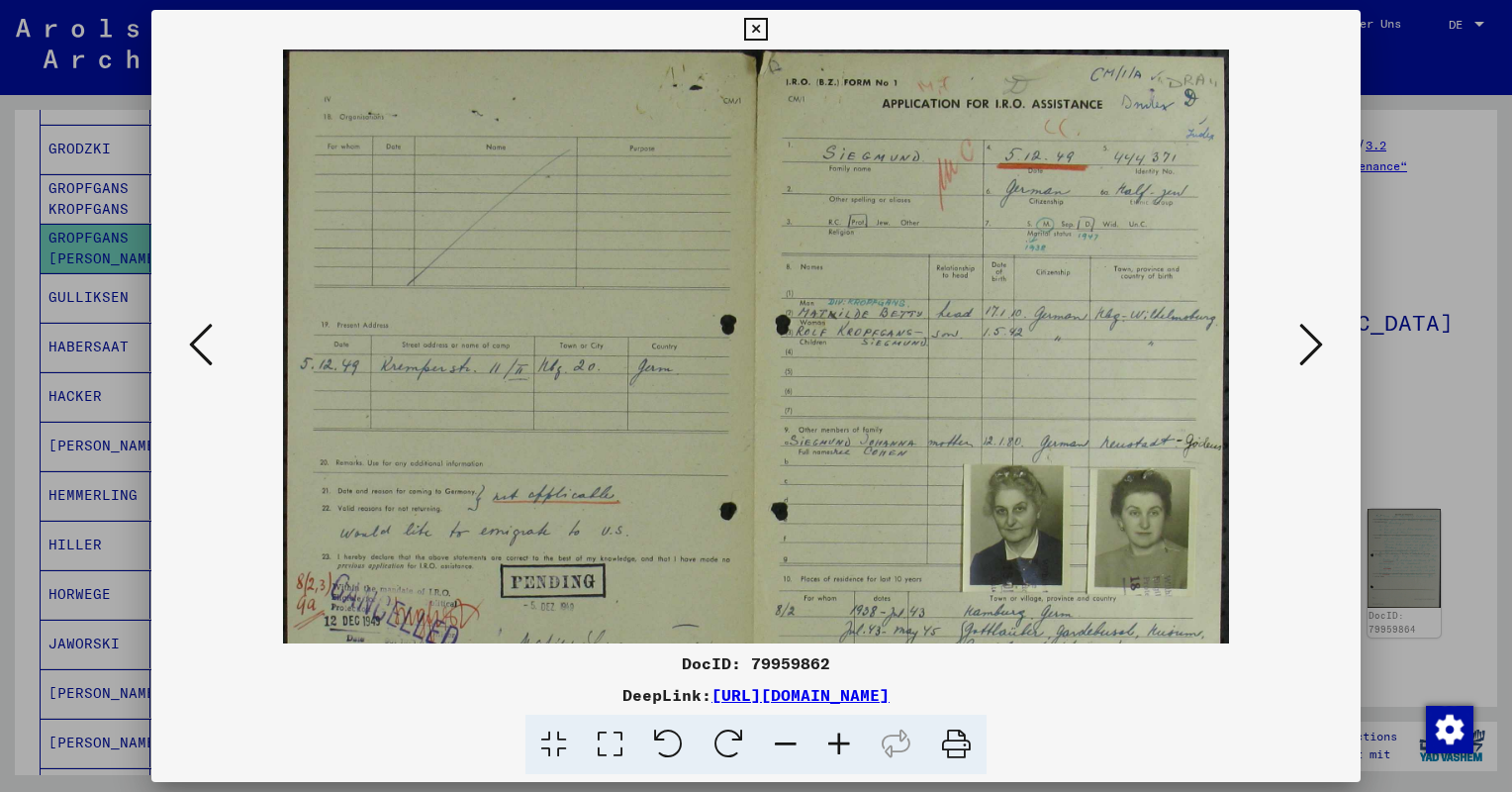 click at bounding box center (839, 744) 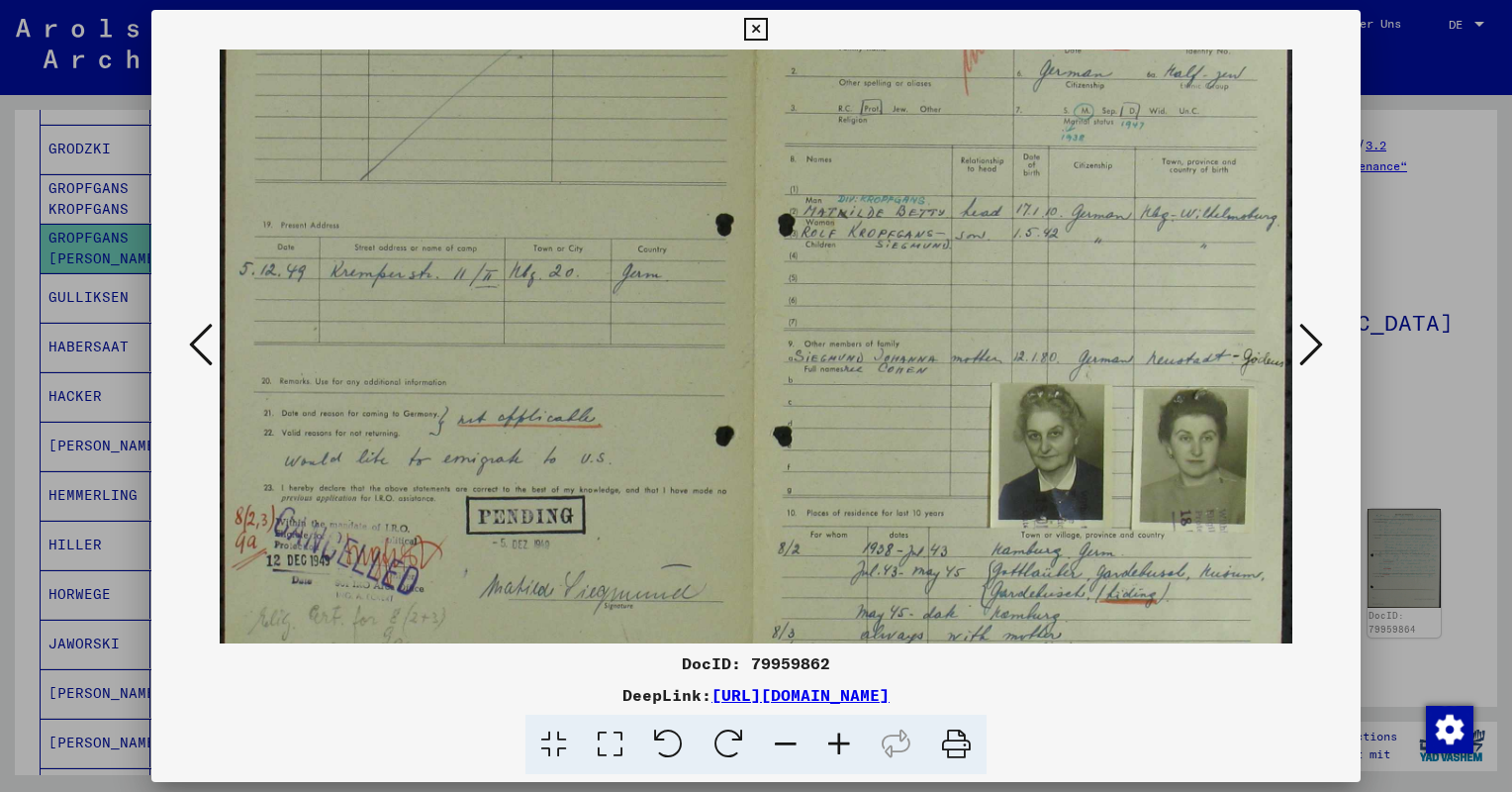 scroll, scrollTop: 248, scrollLeft: 0, axis: vertical 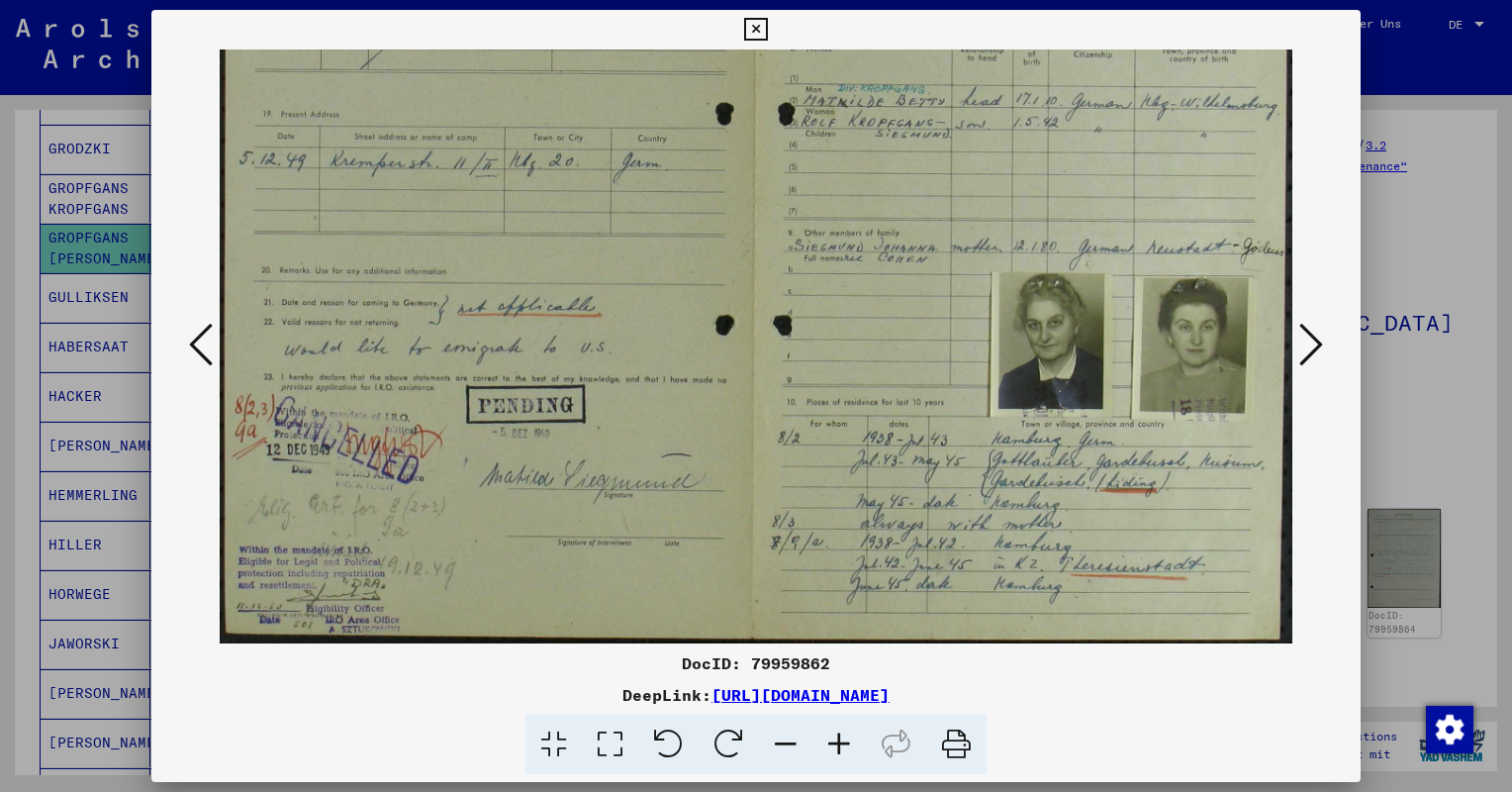 drag, startPoint x: 1058, startPoint y: 544, endPoint x: 1063, endPoint y: 150, distance: 394.0317 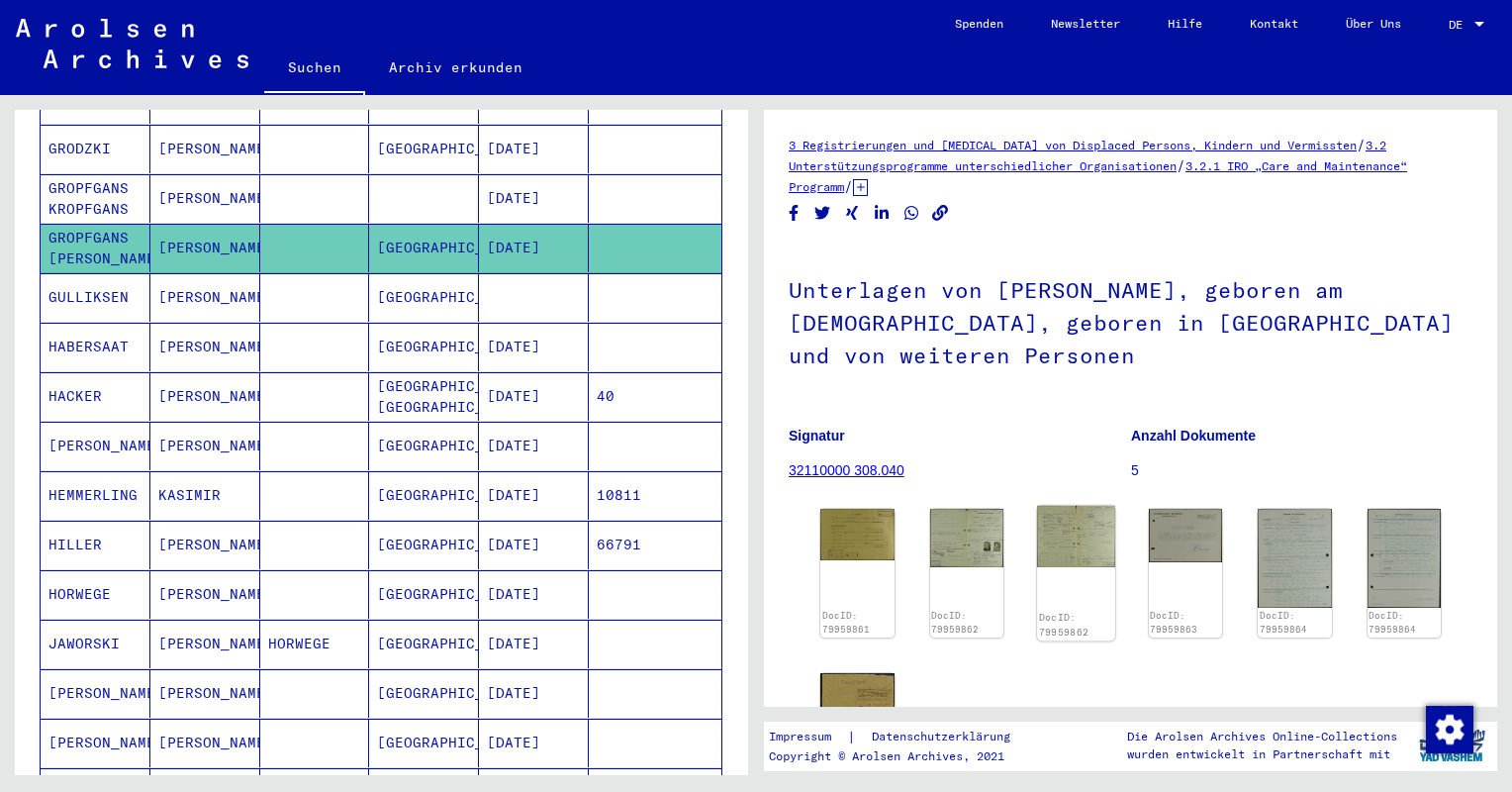 click 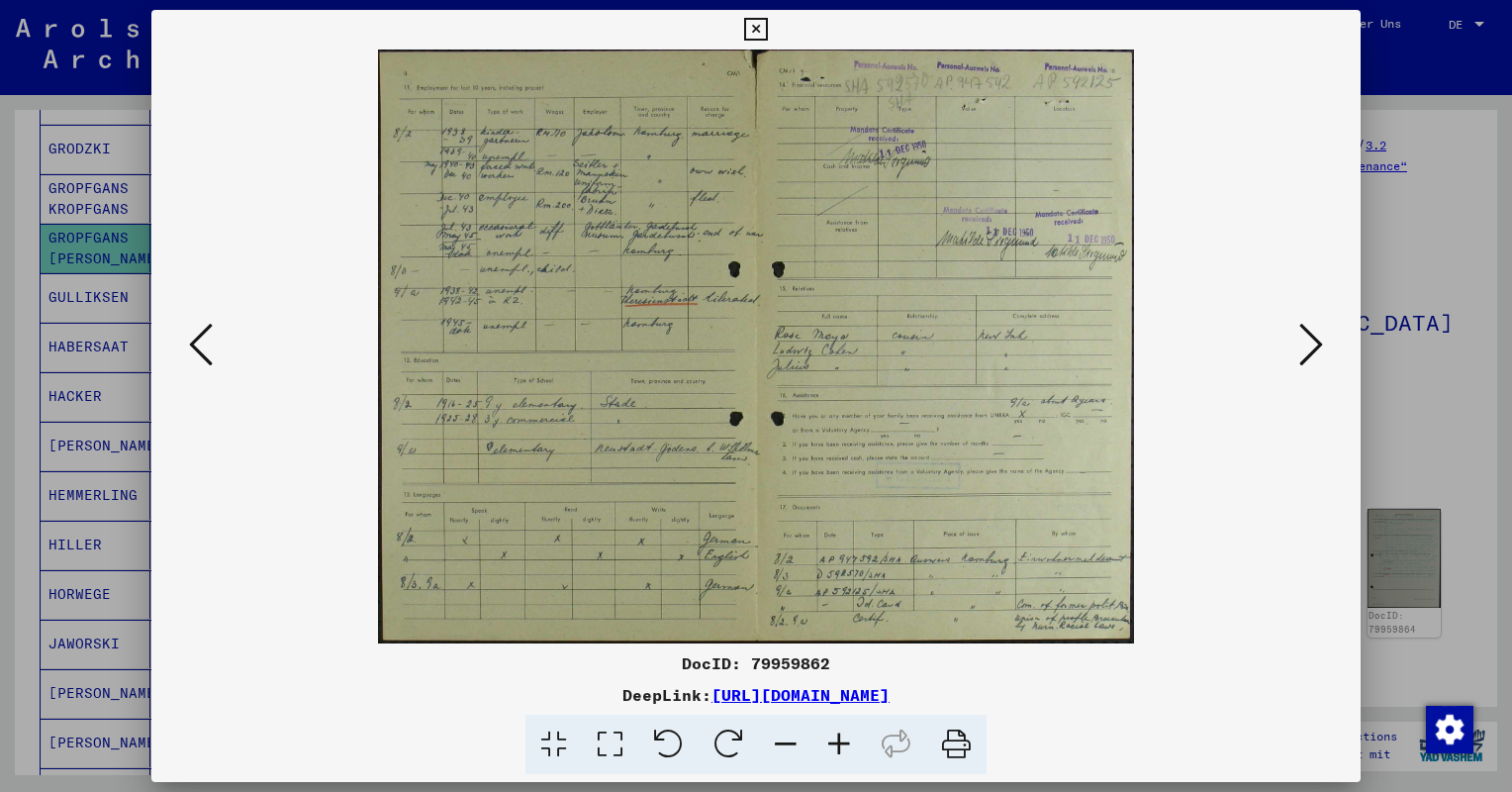 click at bounding box center (756, 396) 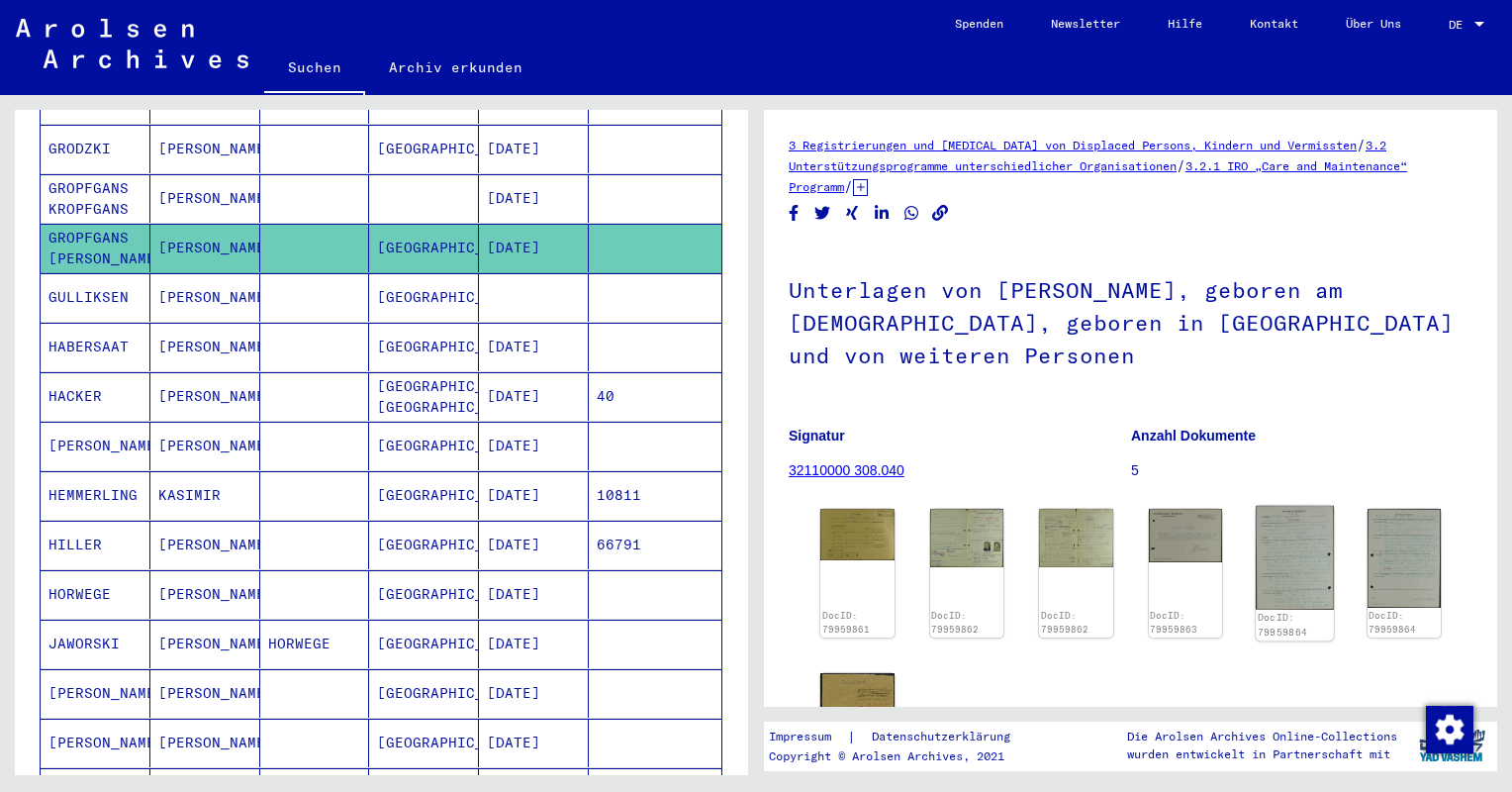 click 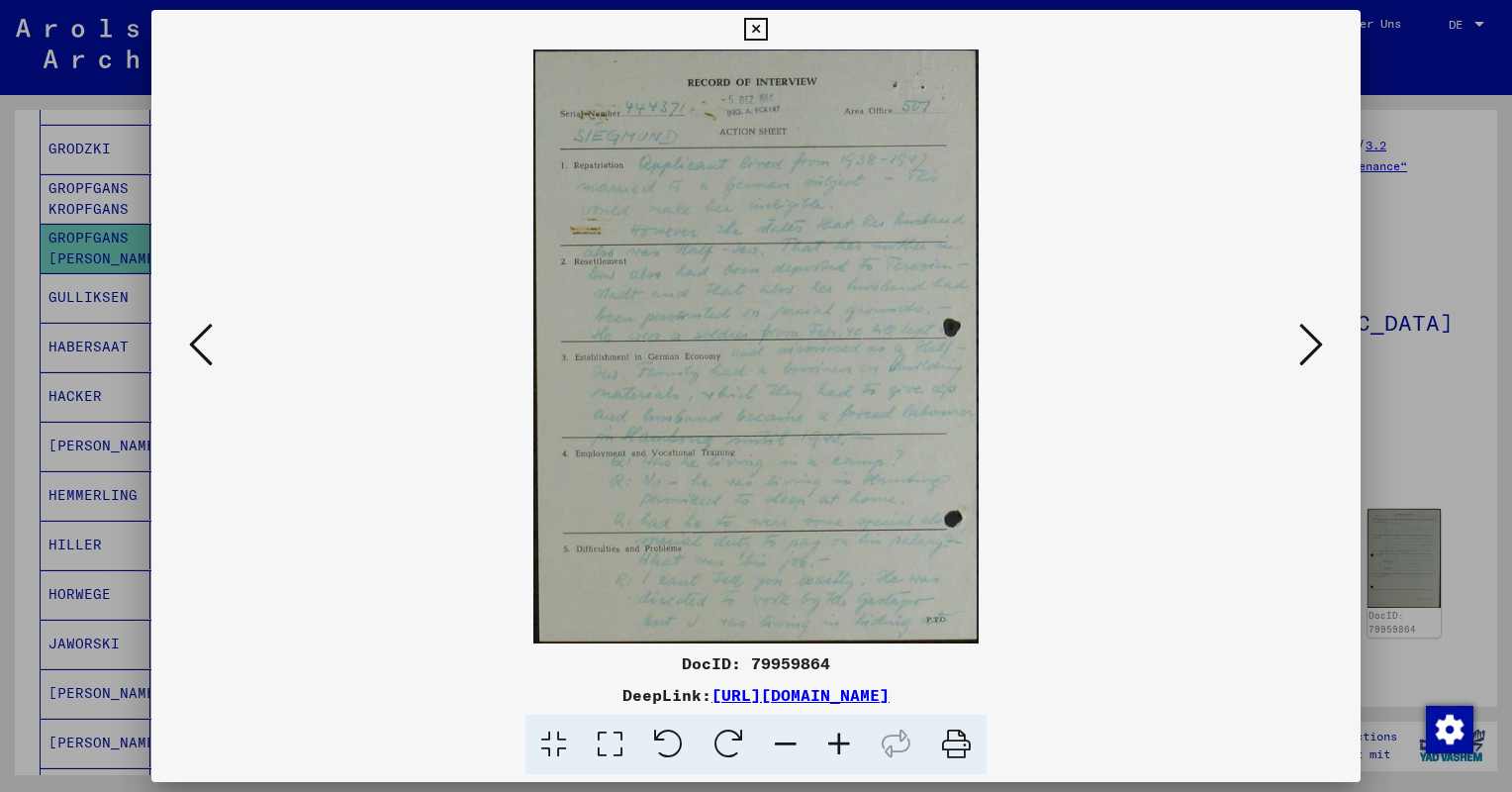 click at bounding box center [756, 396] 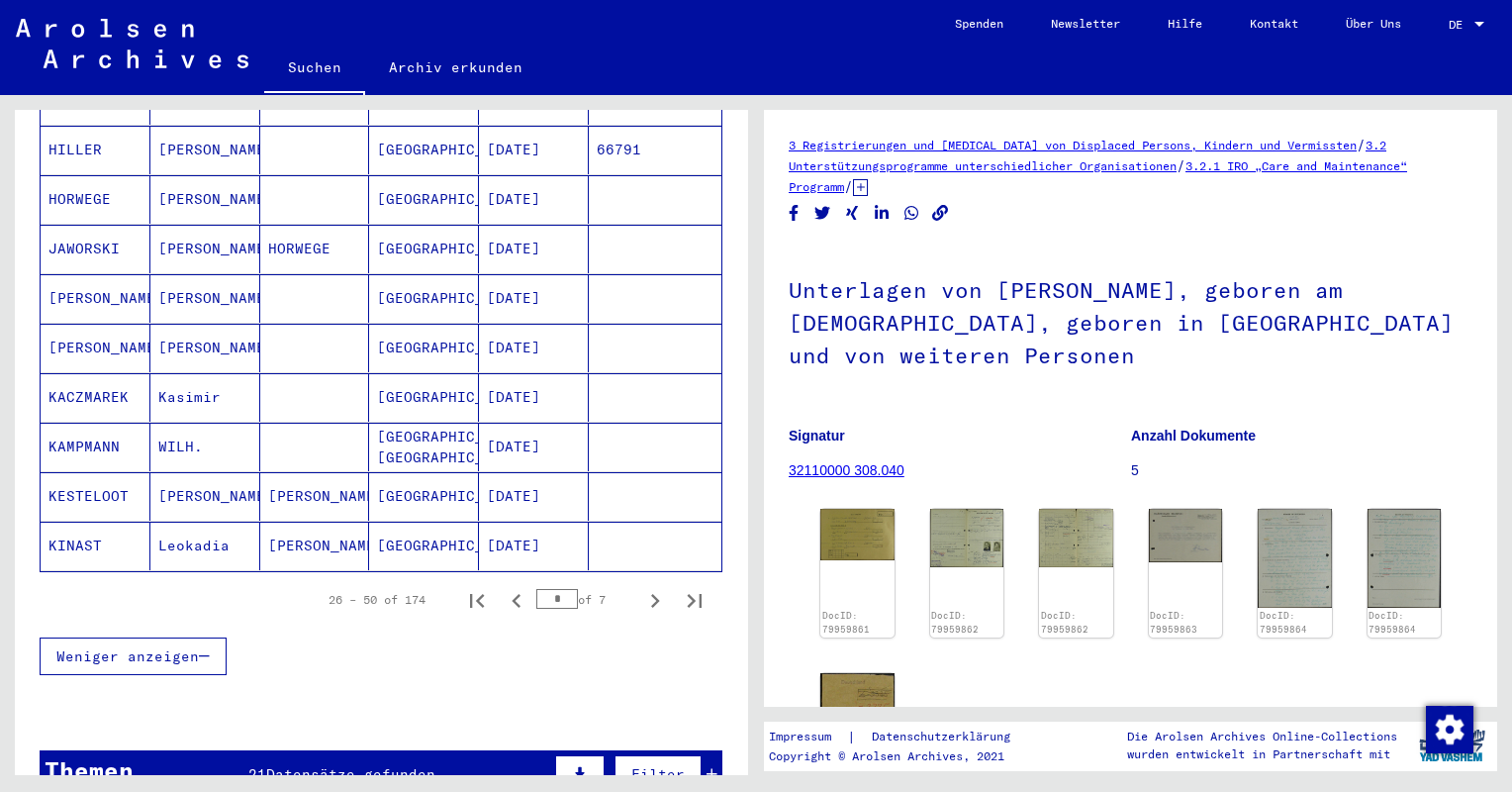 scroll, scrollTop: 1089, scrollLeft: 0, axis: vertical 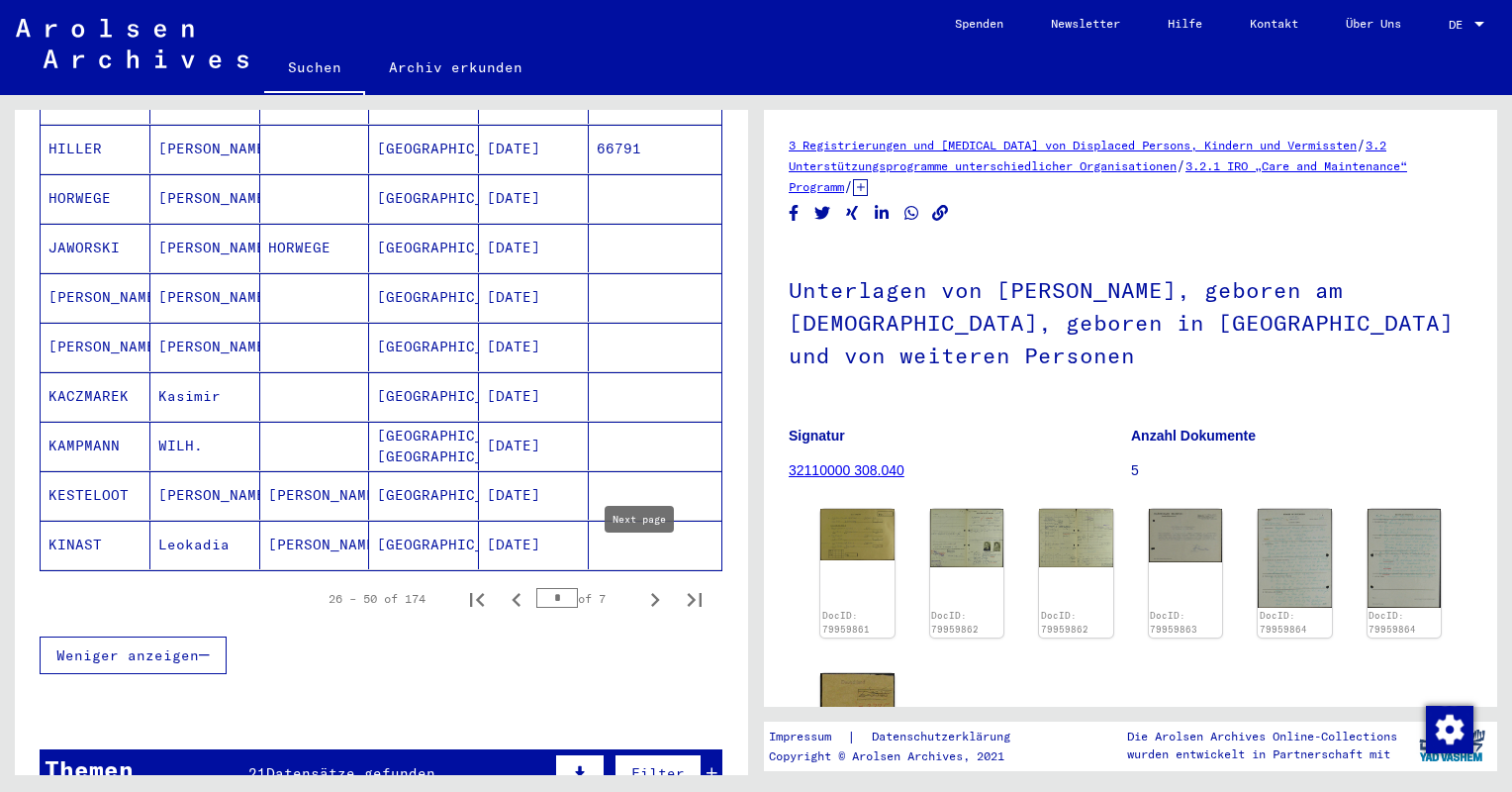 click 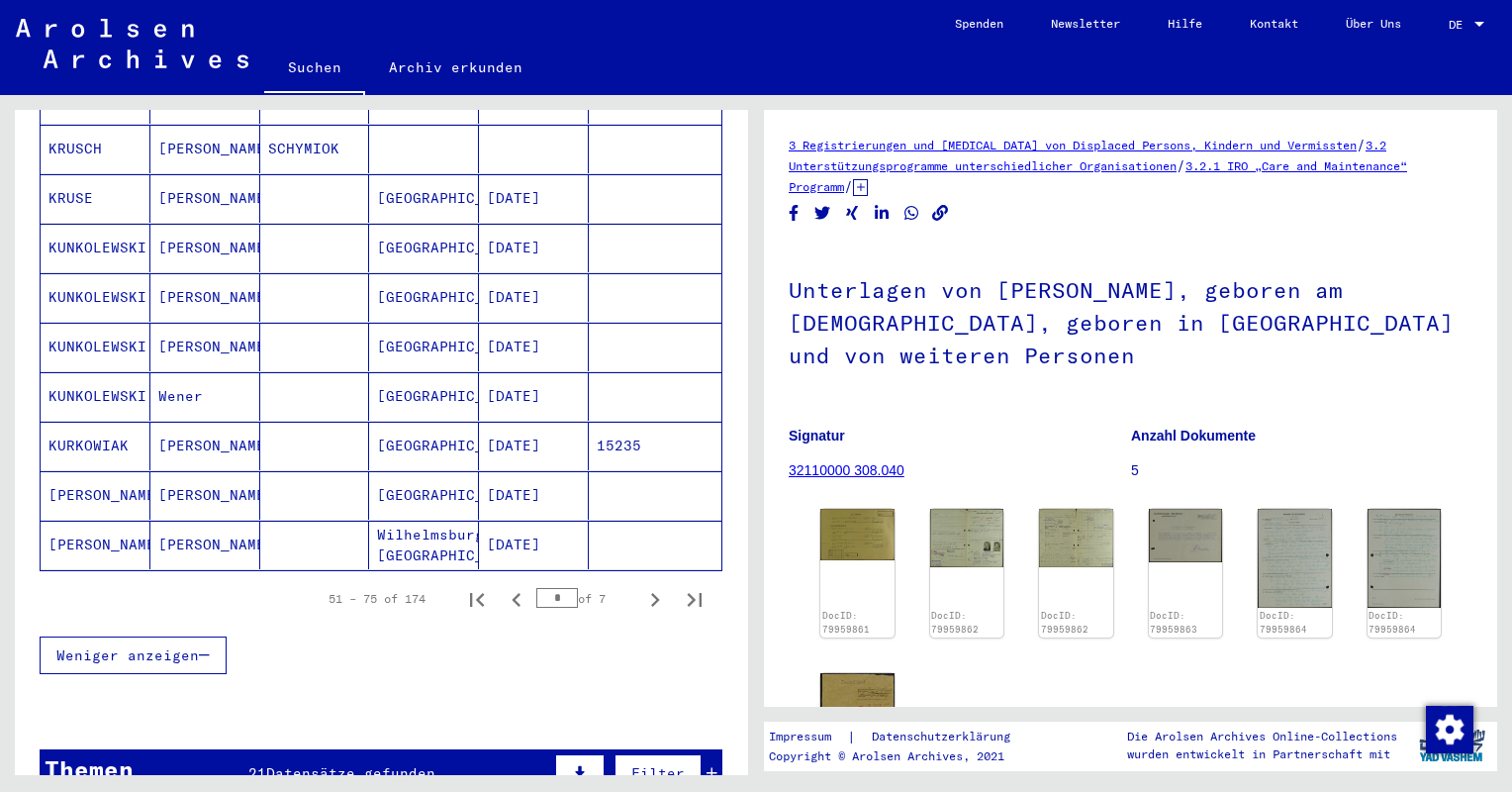 click on "KUNKOLEWSKI" at bounding box center [95, 346] 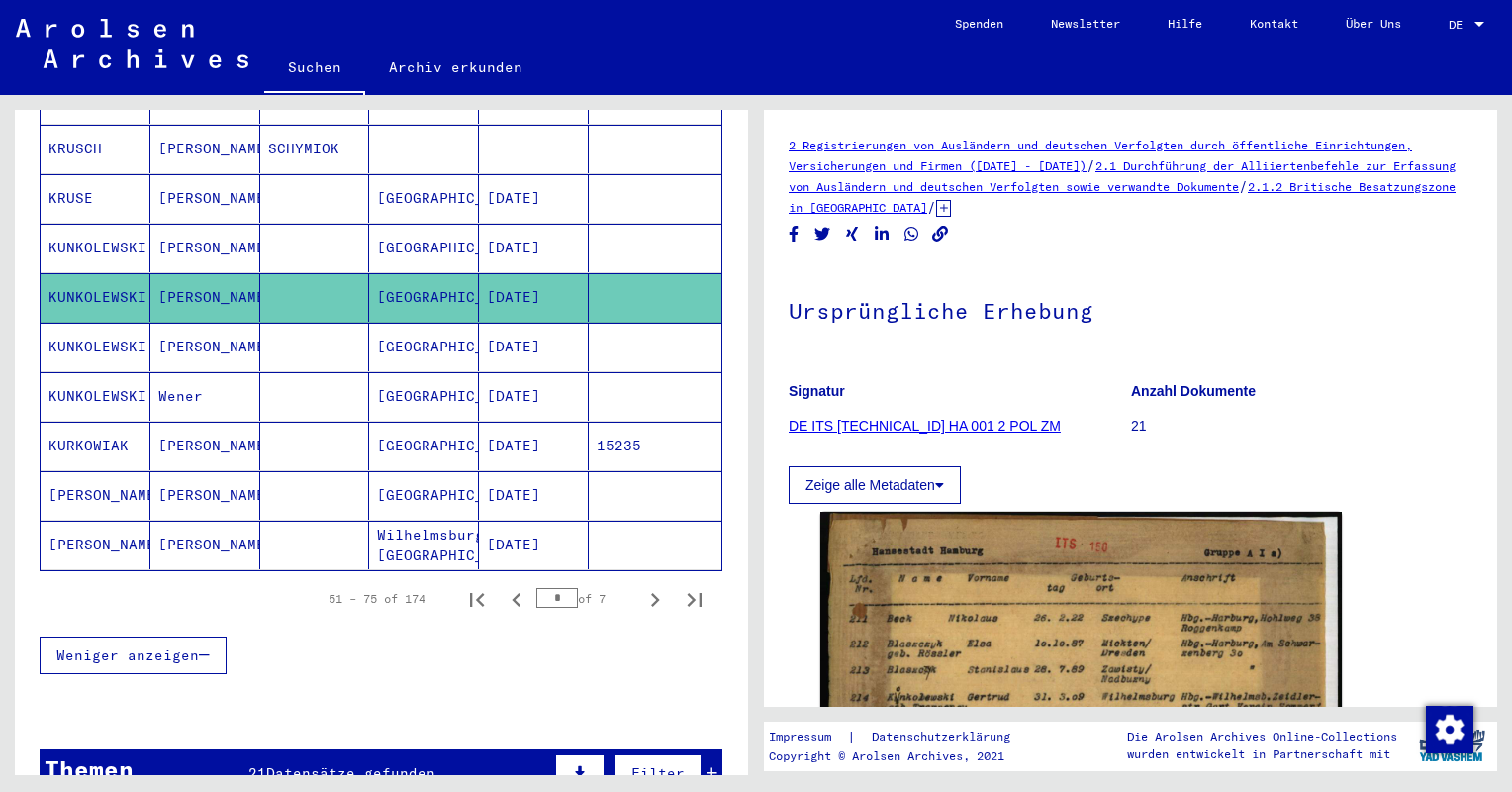 scroll, scrollTop: 0, scrollLeft: 0, axis: both 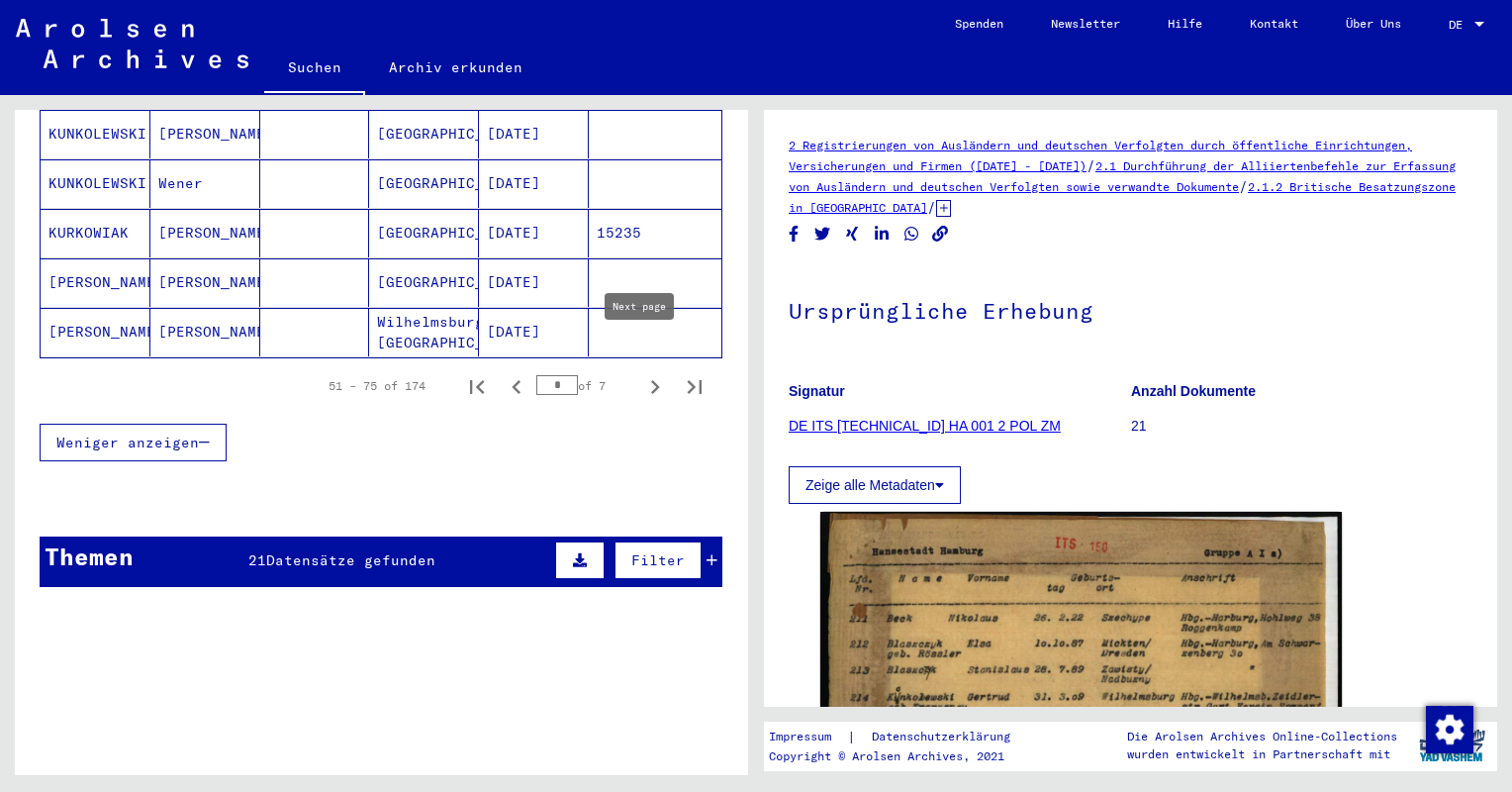 click 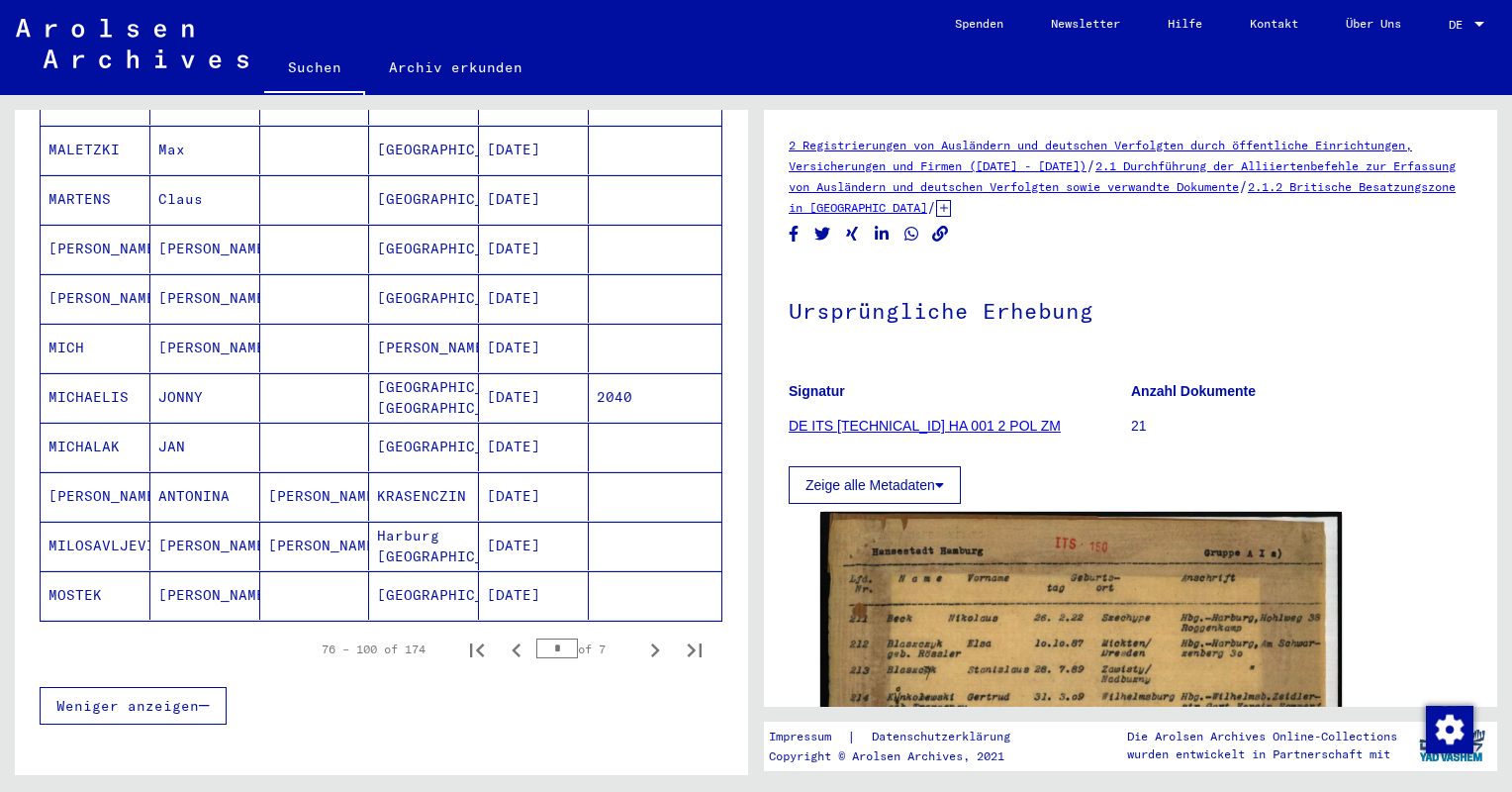 scroll, scrollTop: 1005, scrollLeft: 0, axis: vertical 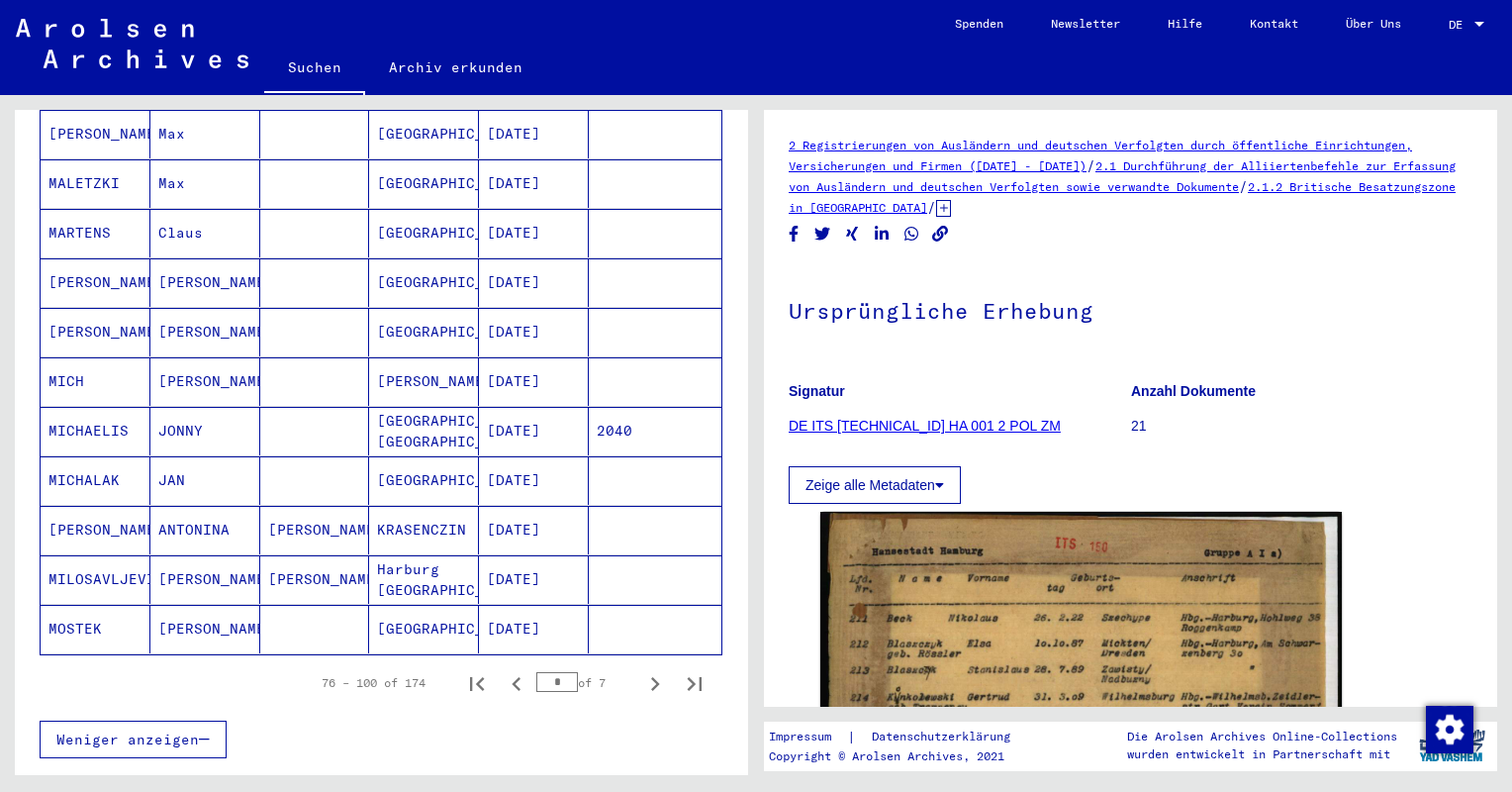 click on "MICH" at bounding box center [95, 431] 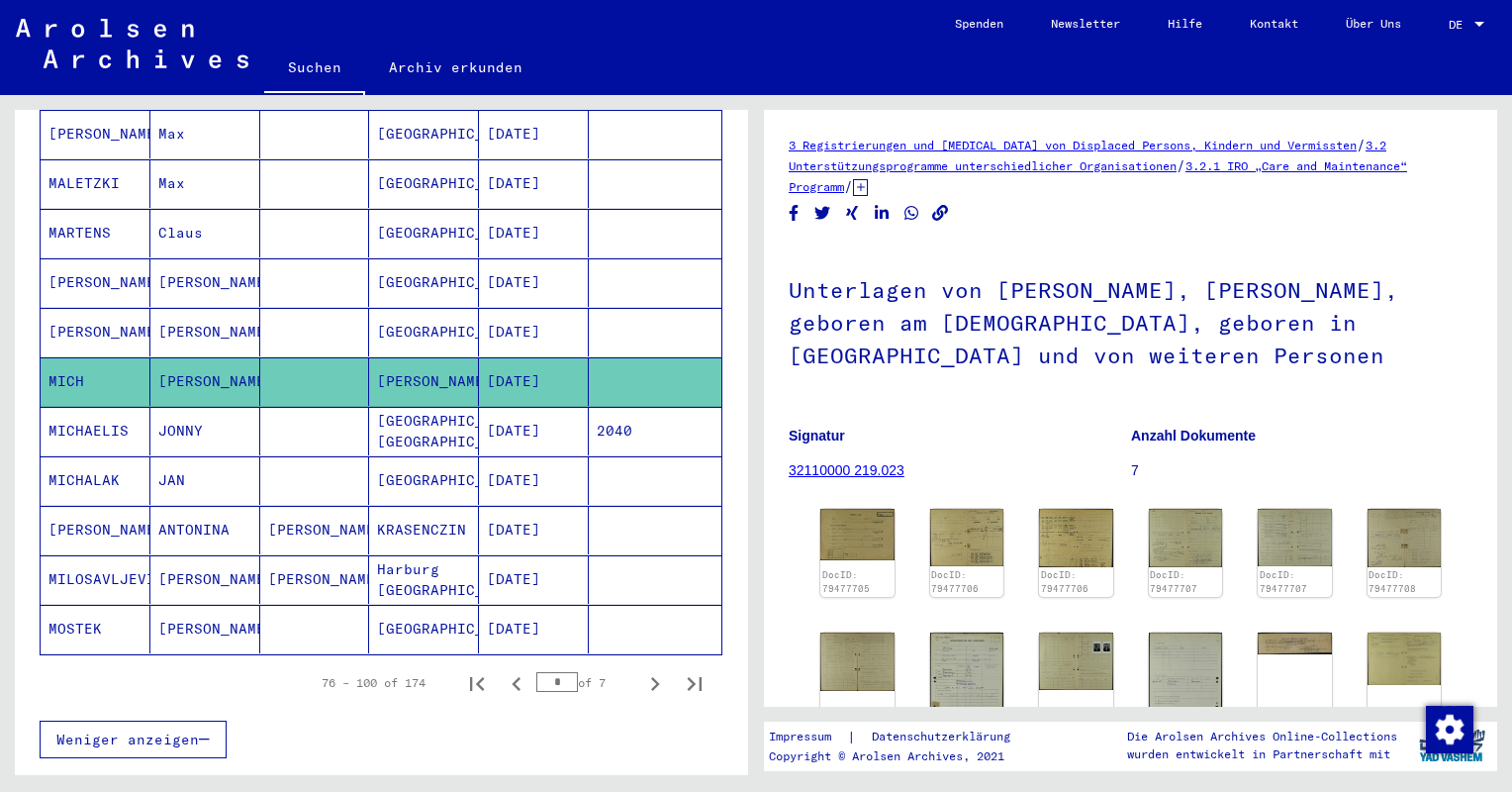 scroll, scrollTop: 0, scrollLeft: 0, axis: both 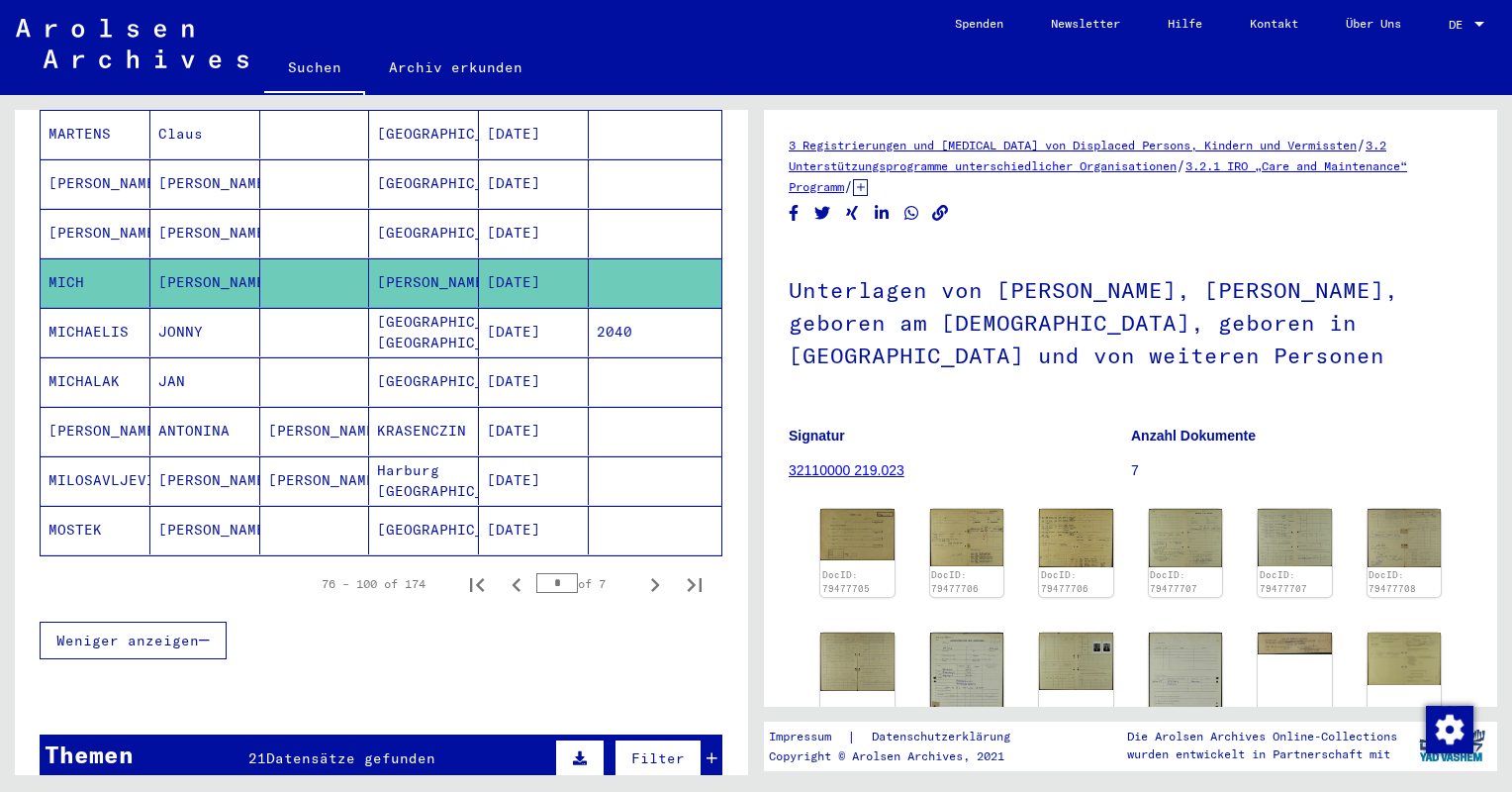 click on "MILOSAVLJEVIC" at bounding box center (95, 530) 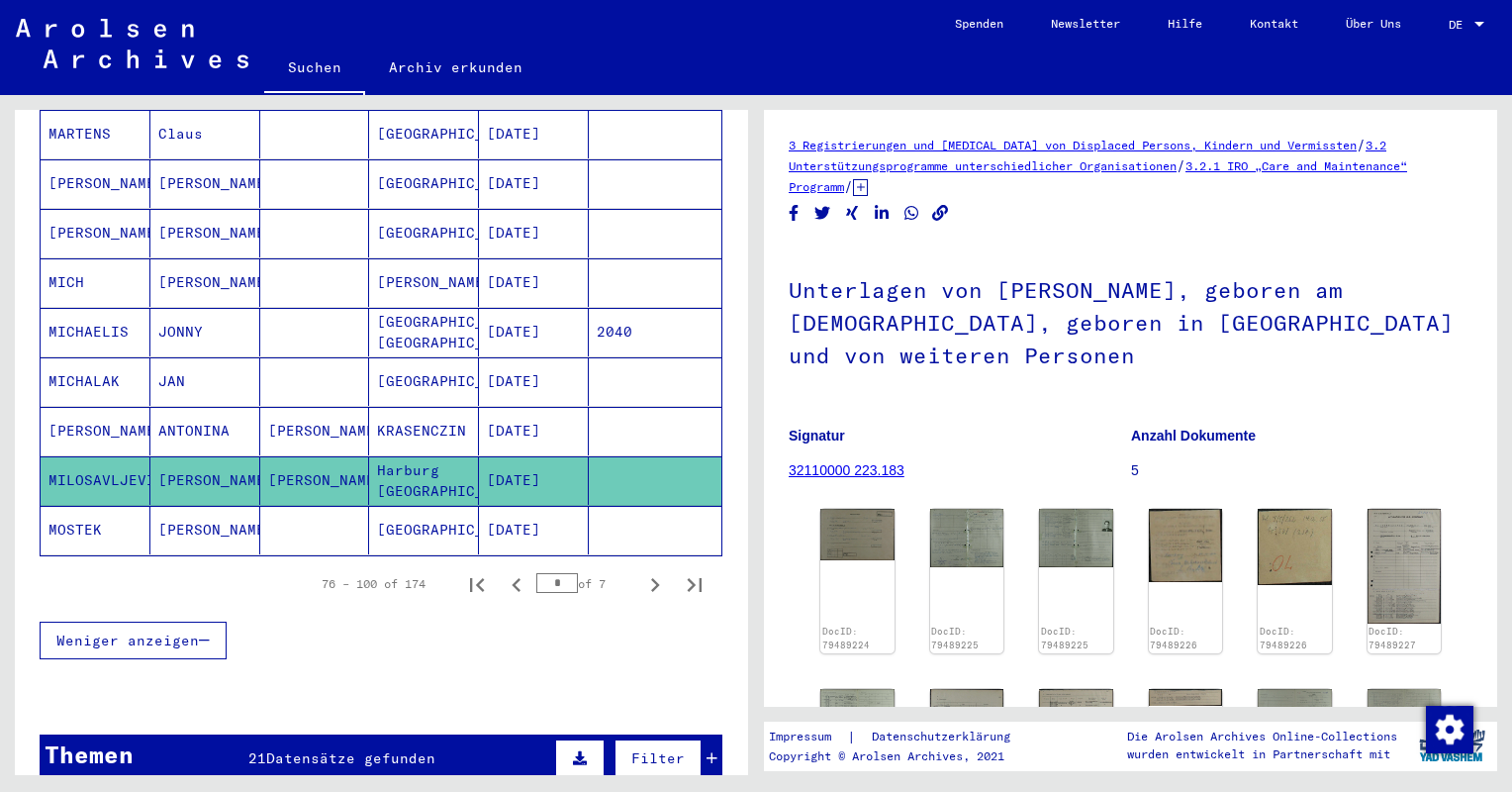 scroll, scrollTop: 0, scrollLeft: 0, axis: both 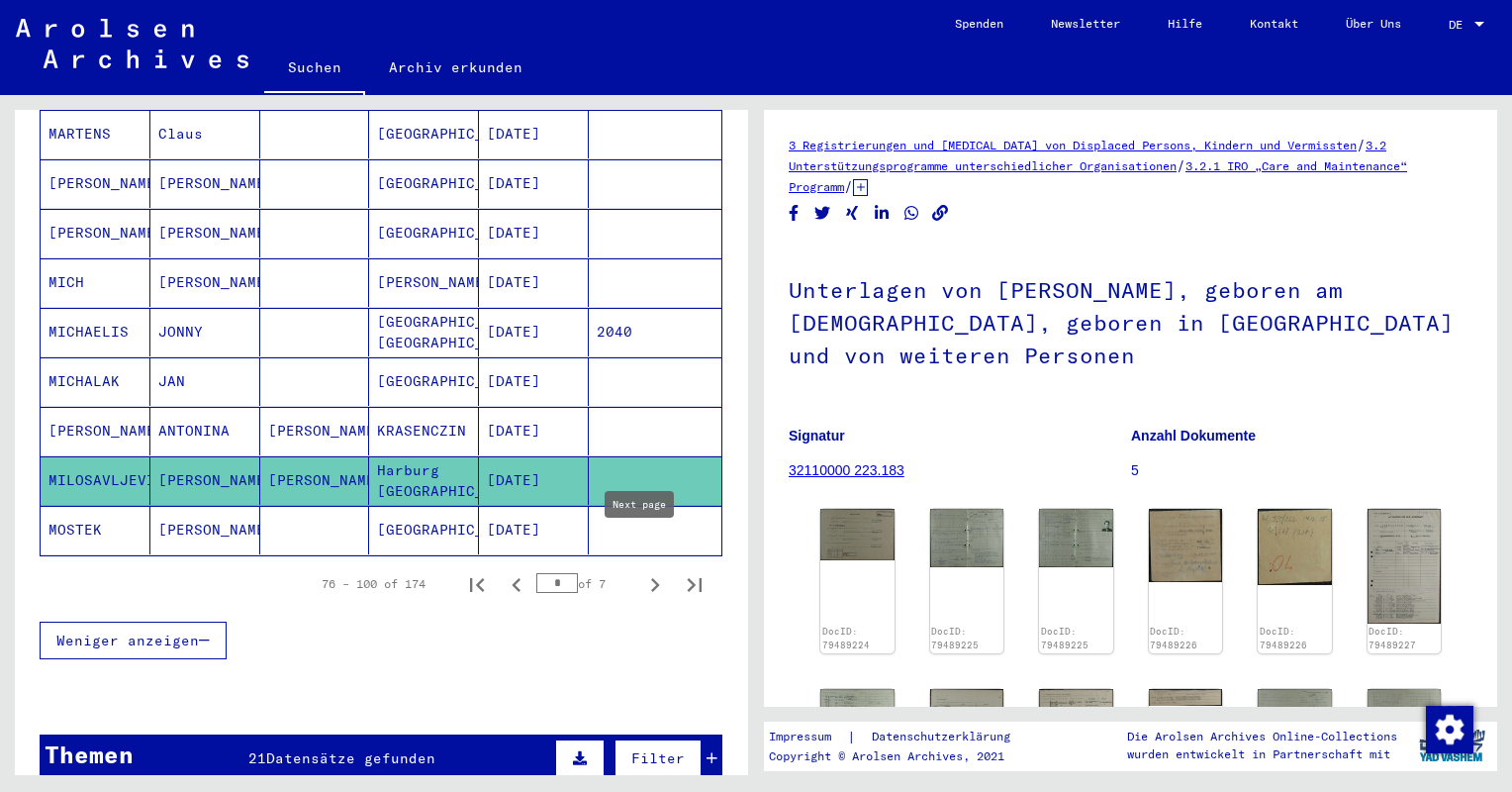 click at bounding box center (655, 584) 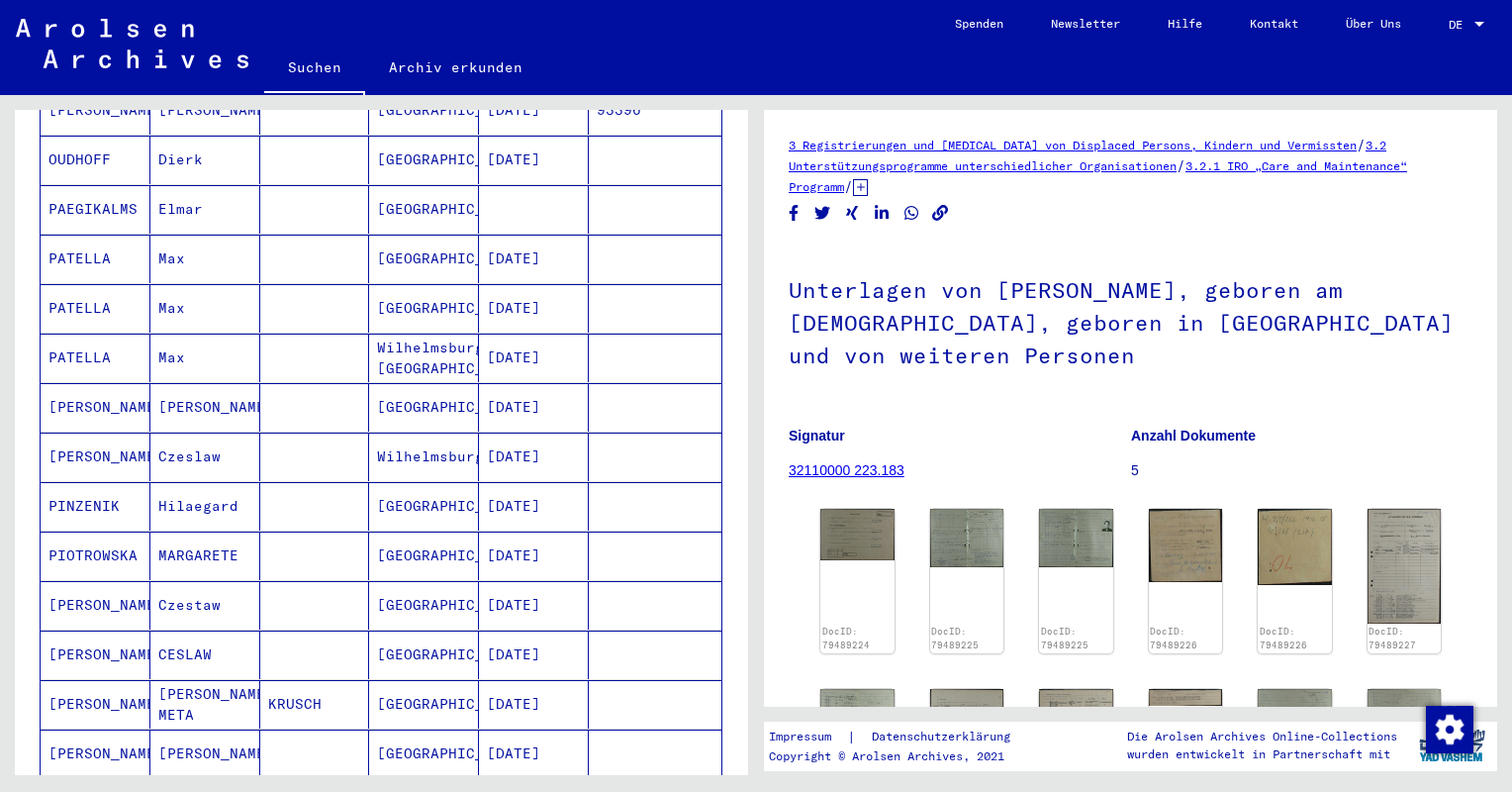 scroll, scrollTop: 807, scrollLeft: 0, axis: vertical 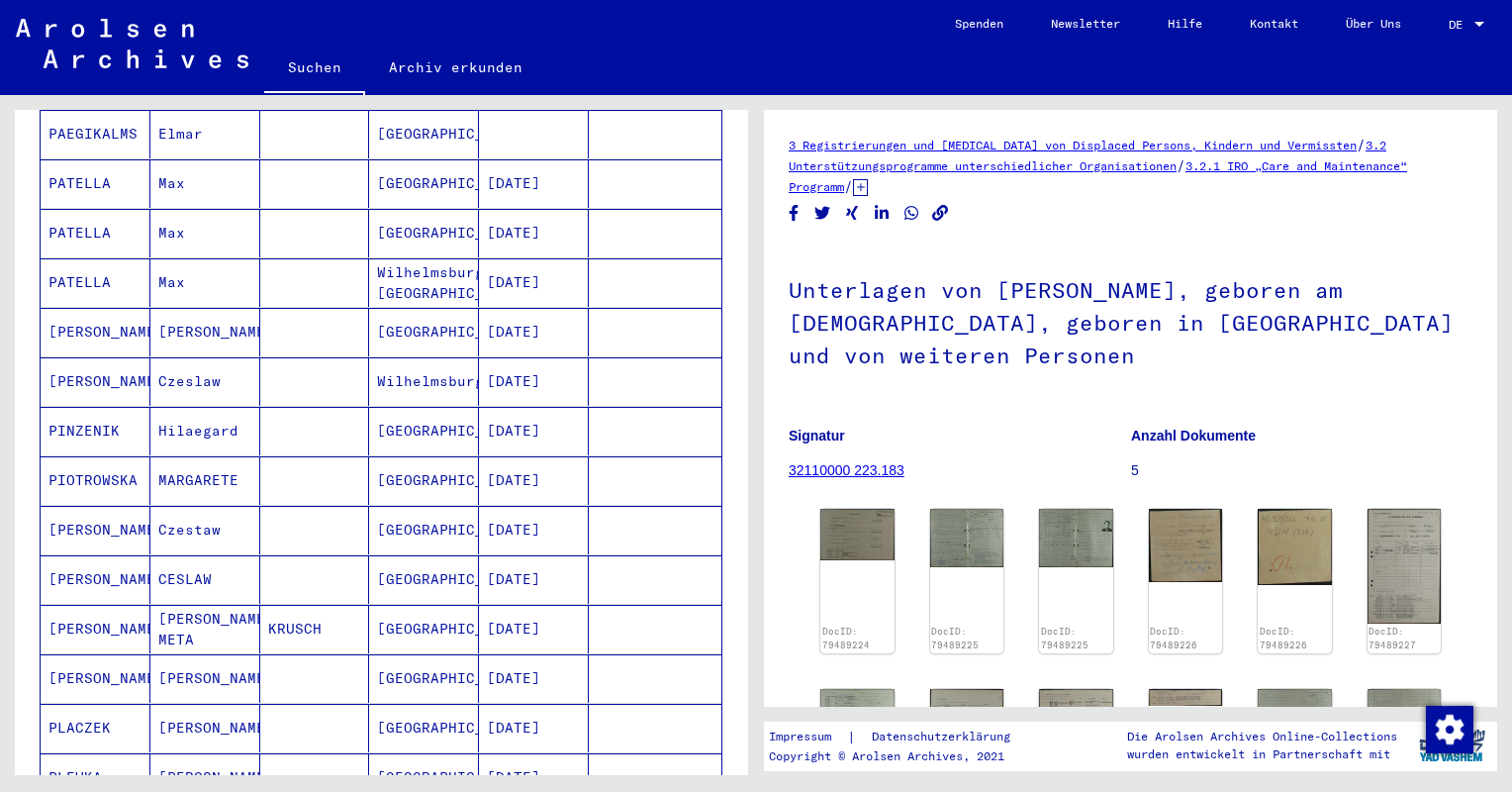 click on "PINZENIK" at bounding box center [95, 480] 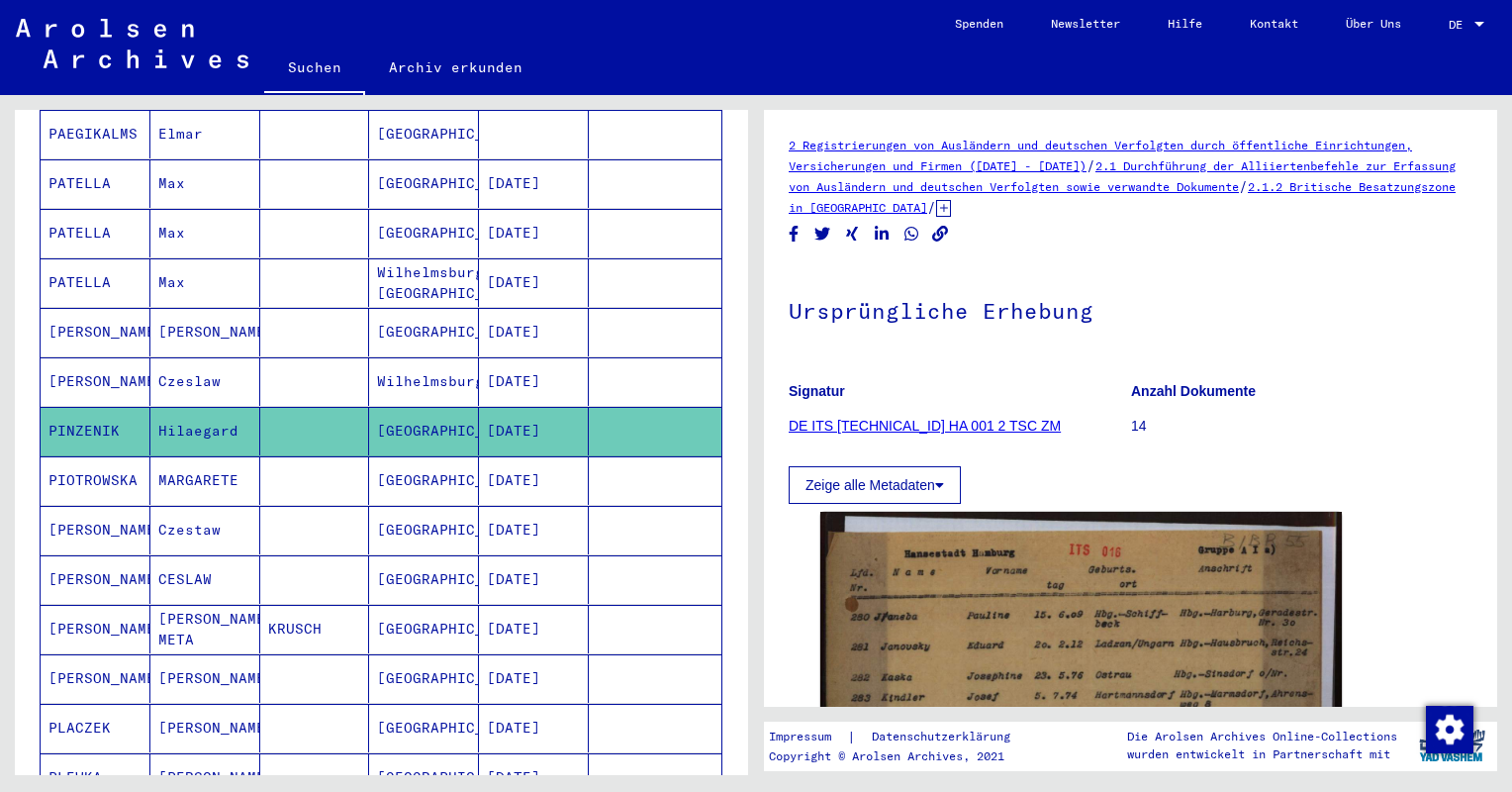 scroll, scrollTop: 0, scrollLeft: 0, axis: both 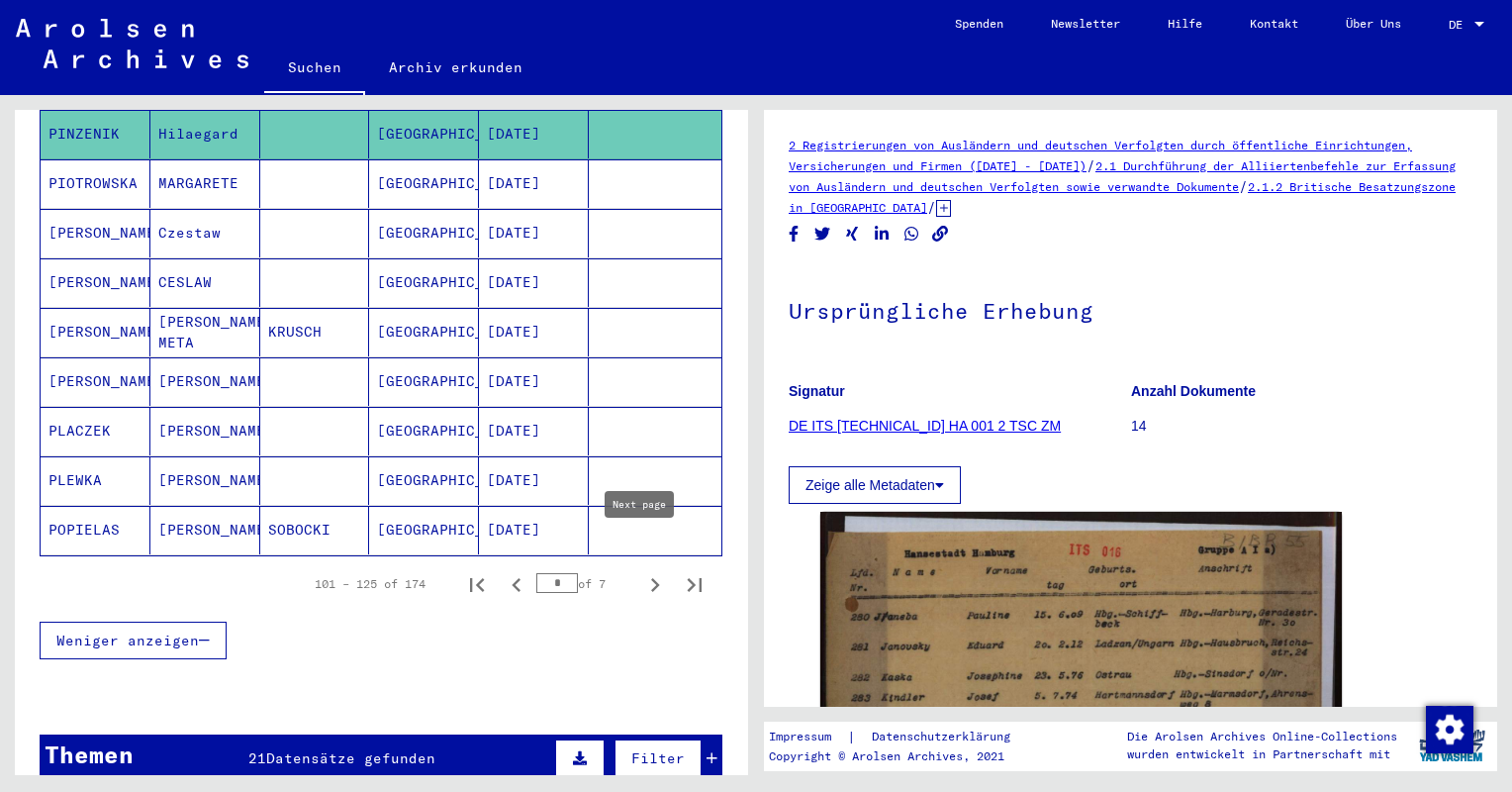 click 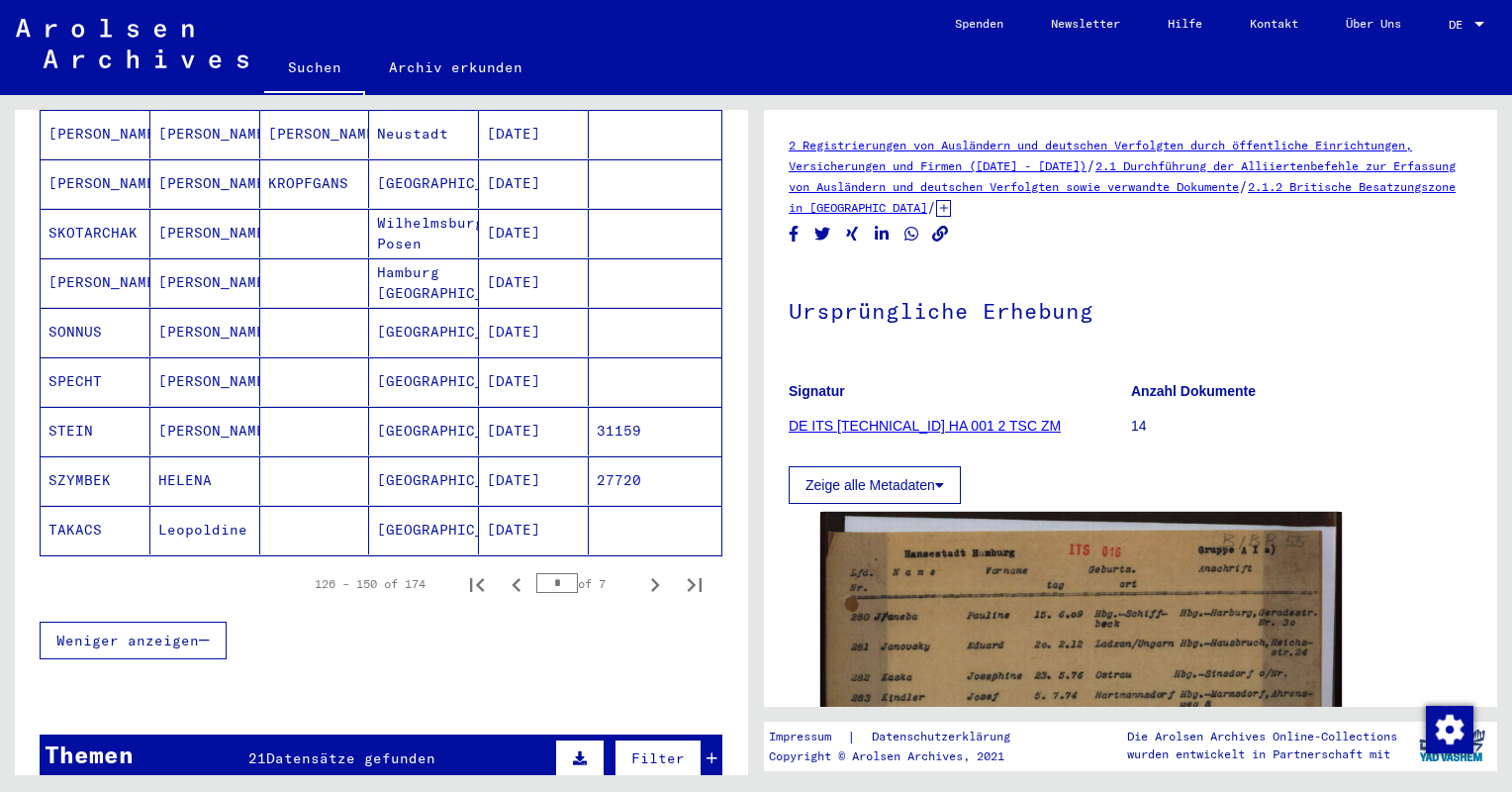 click on "SPECHT" at bounding box center [95, 431] 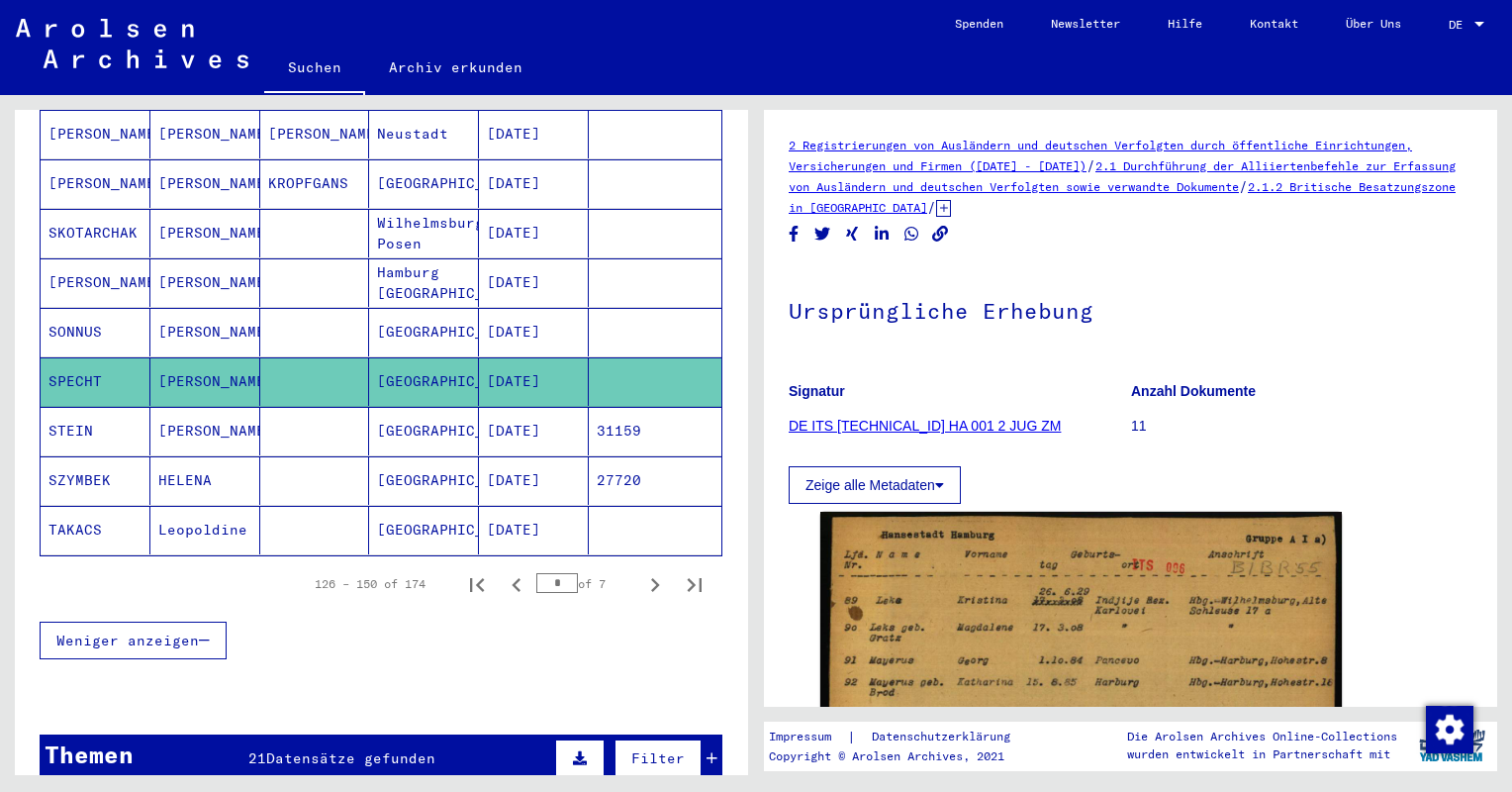 scroll, scrollTop: 0, scrollLeft: 0, axis: both 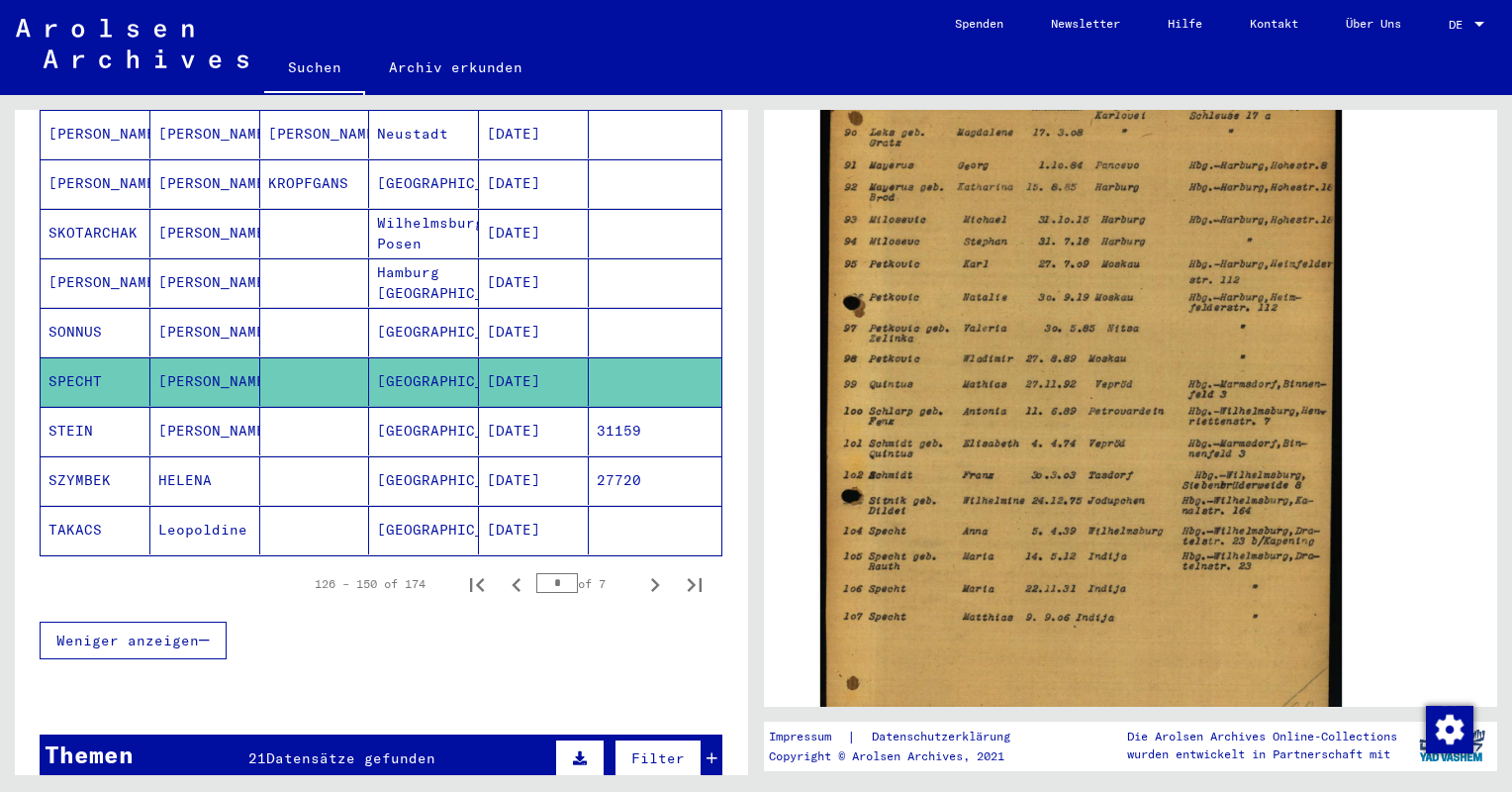 click on "STEIN" at bounding box center [95, 480] 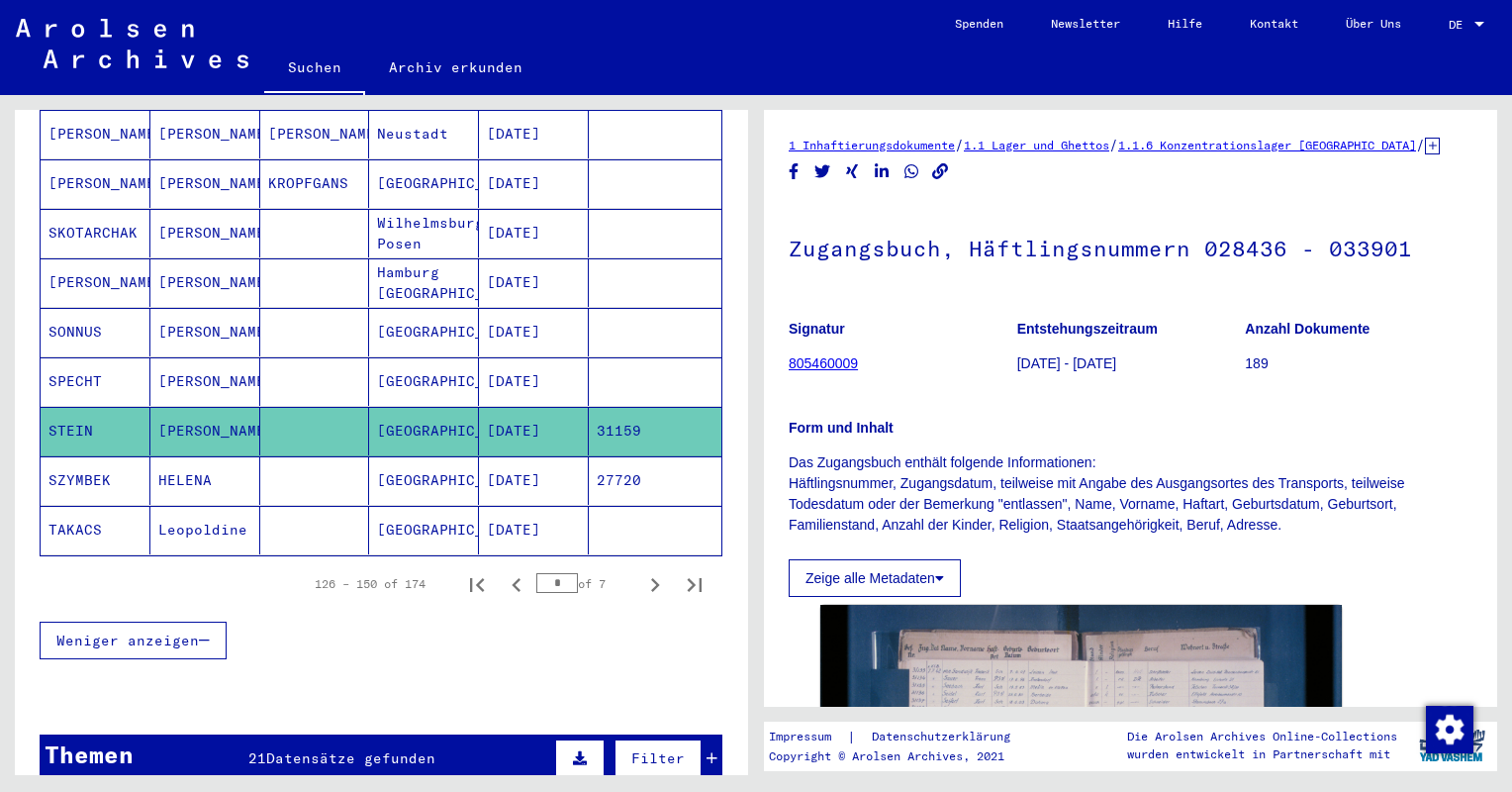 scroll, scrollTop: 0, scrollLeft: 0, axis: both 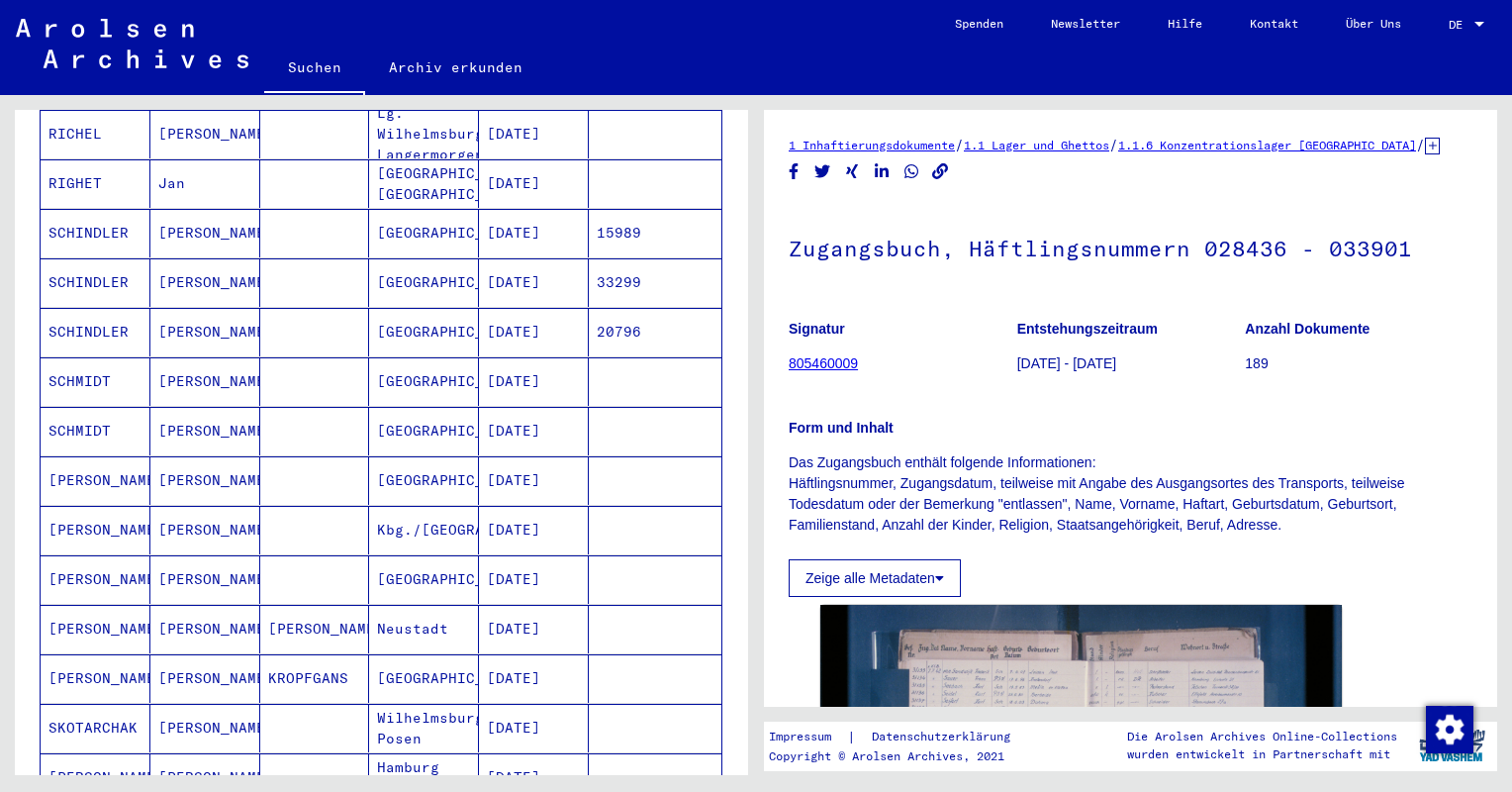 click on "[PERSON_NAME]" at bounding box center (95, 579) 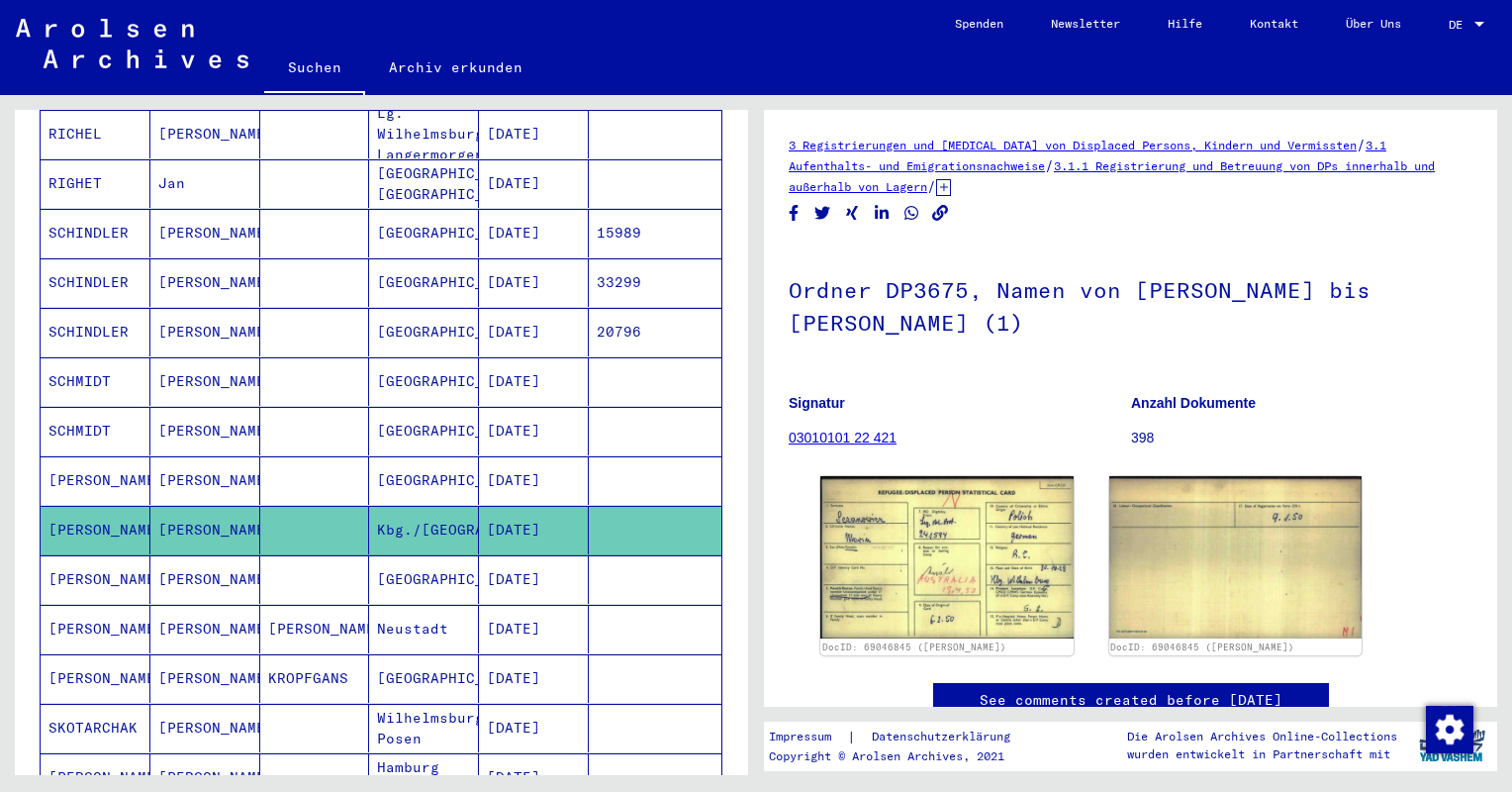 scroll, scrollTop: 0, scrollLeft: 0, axis: both 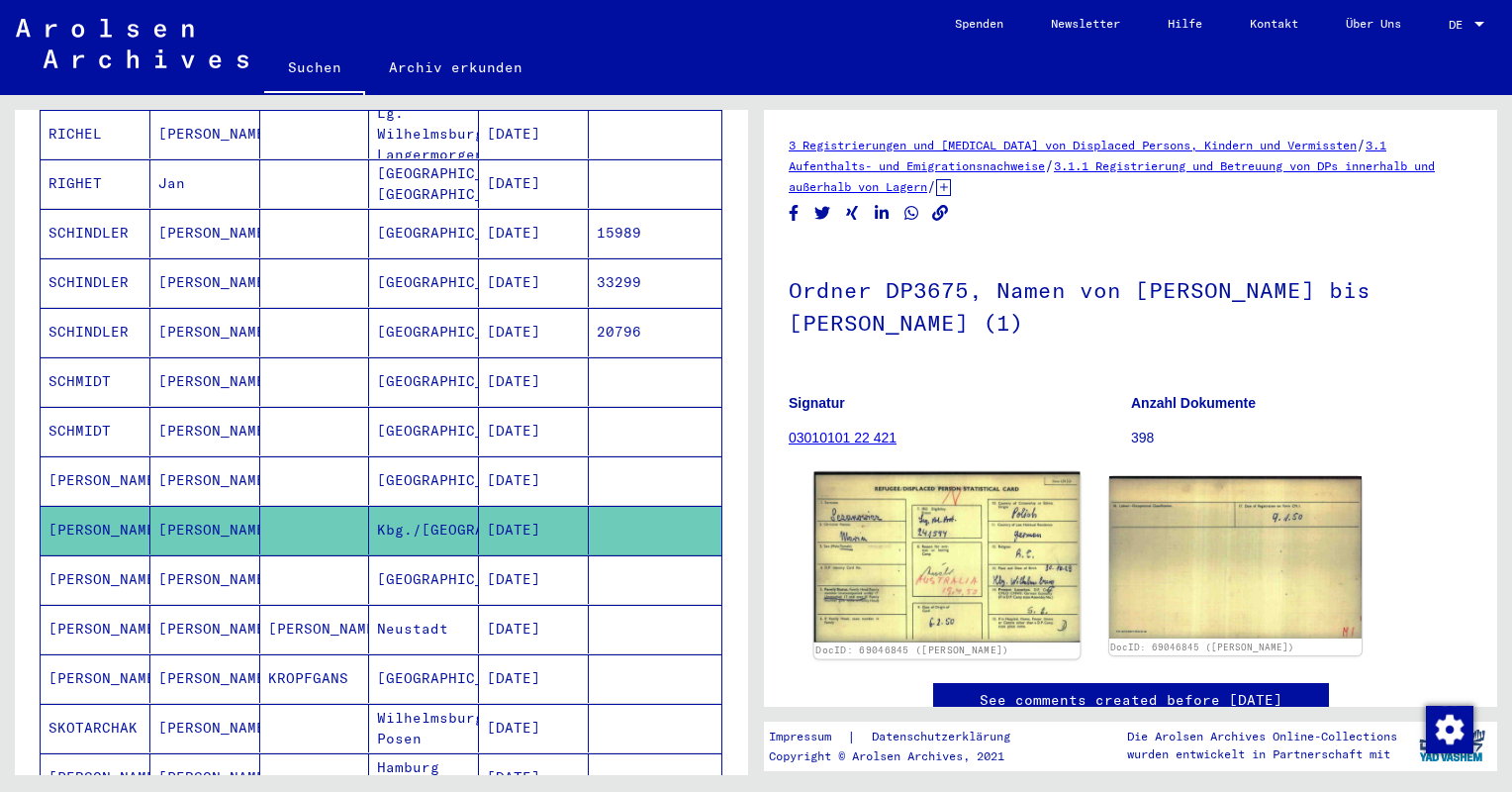 click 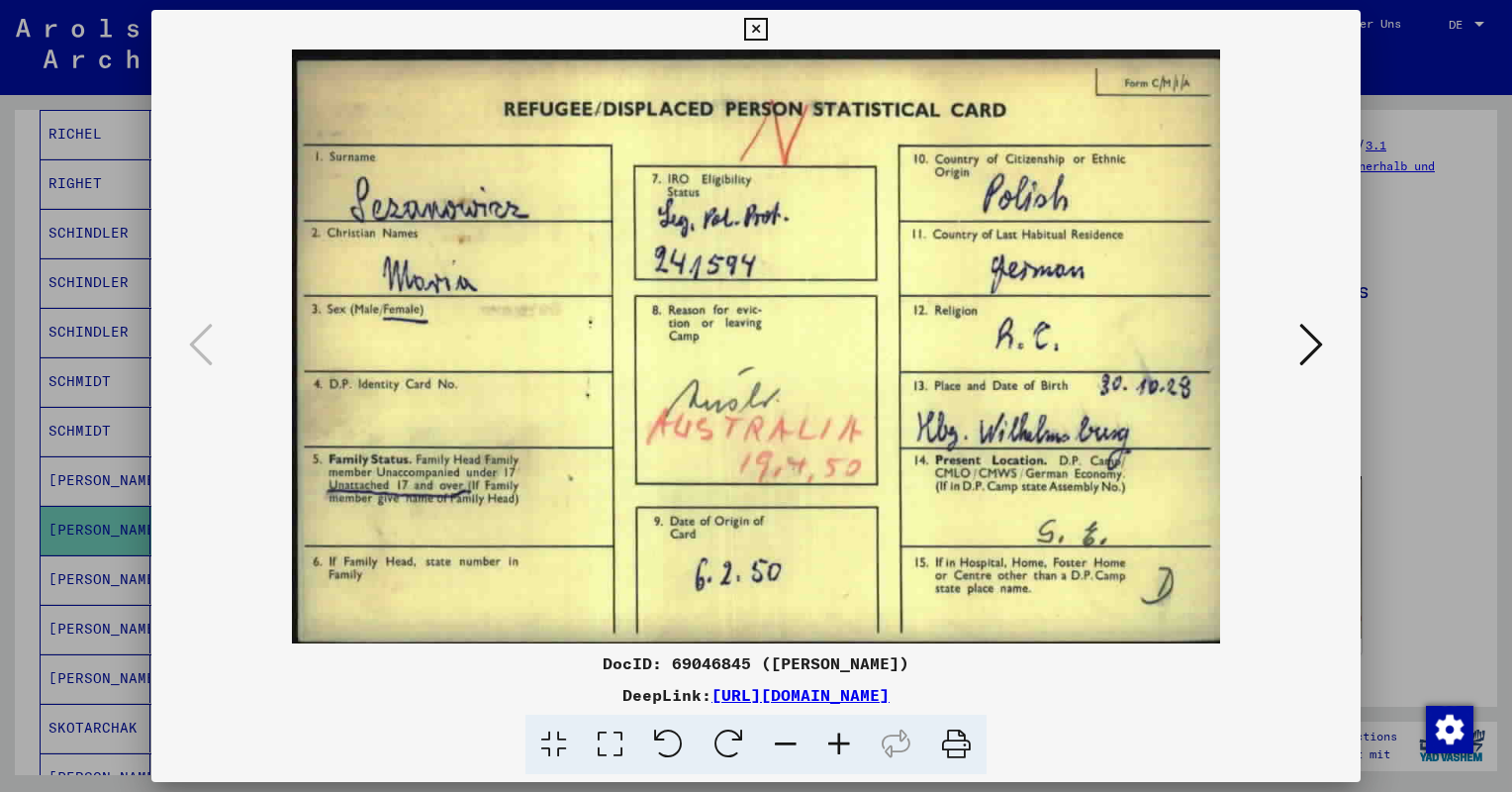 click at bounding box center [756, 396] 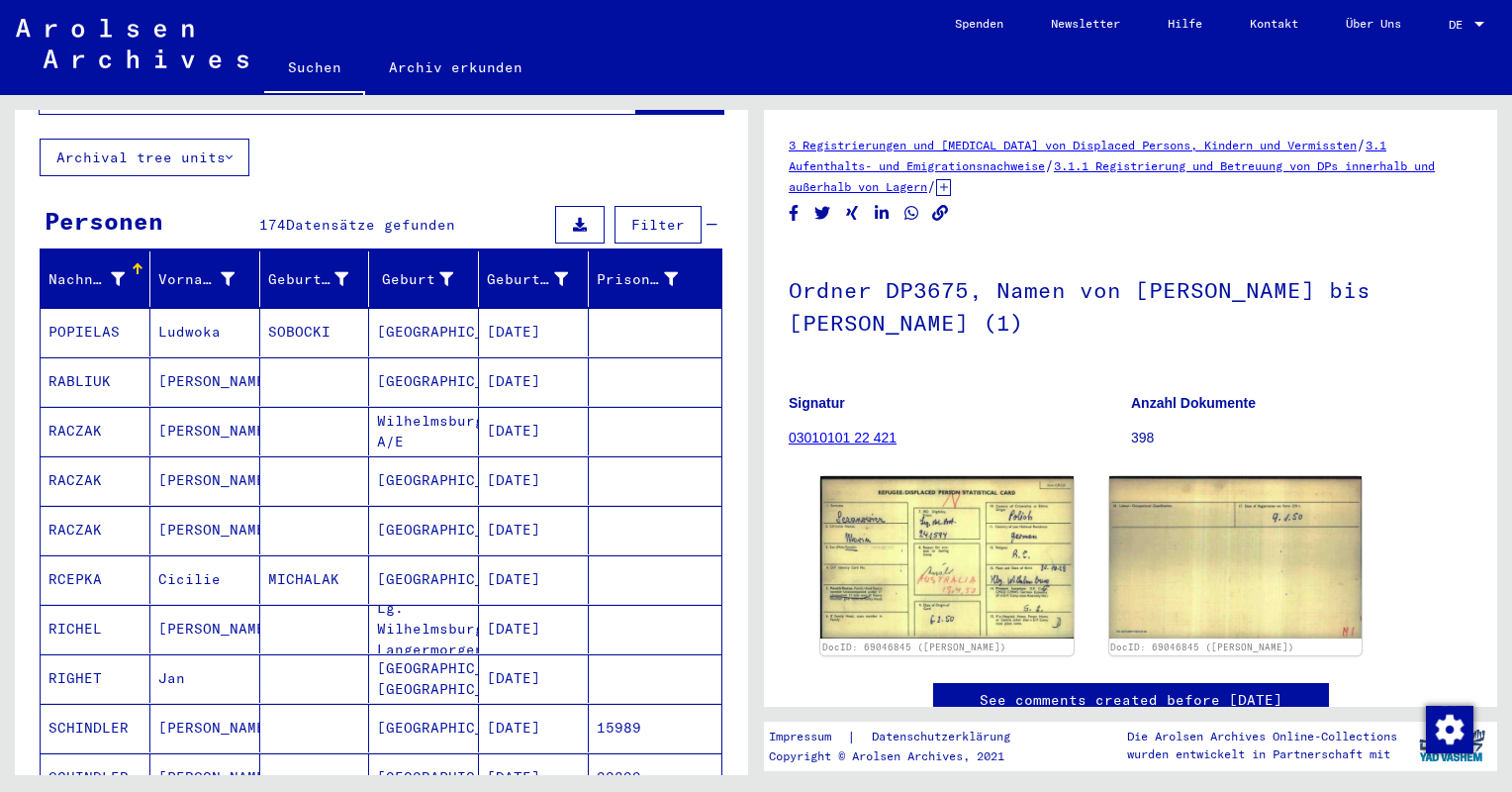 scroll, scrollTop: 411, scrollLeft: 0, axis: vertical 